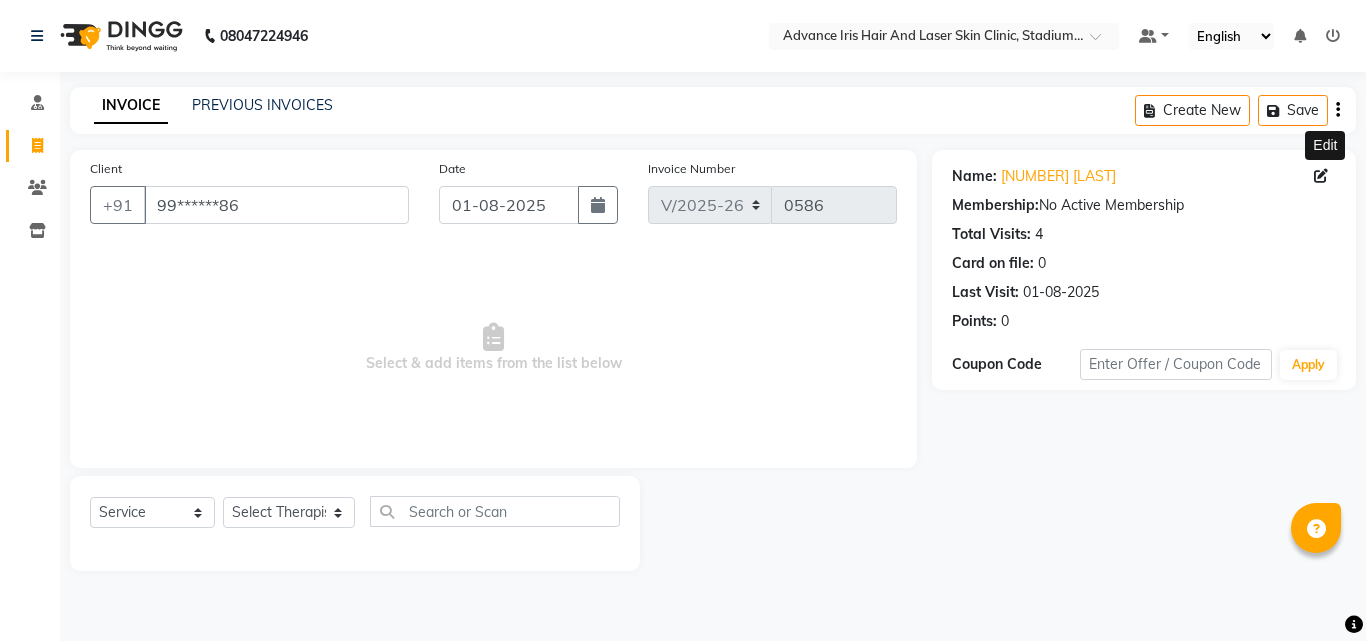 select on "5825" 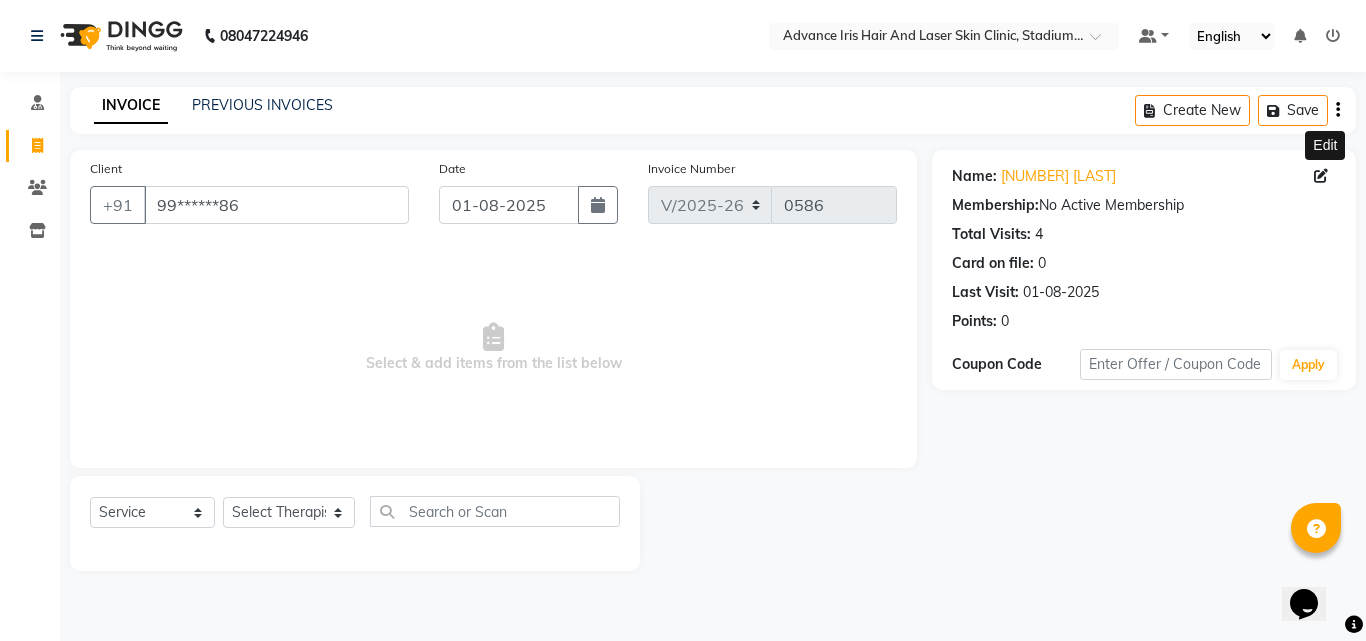 scroll, scrollTop: 0, scrollLeft: 0, axis: both 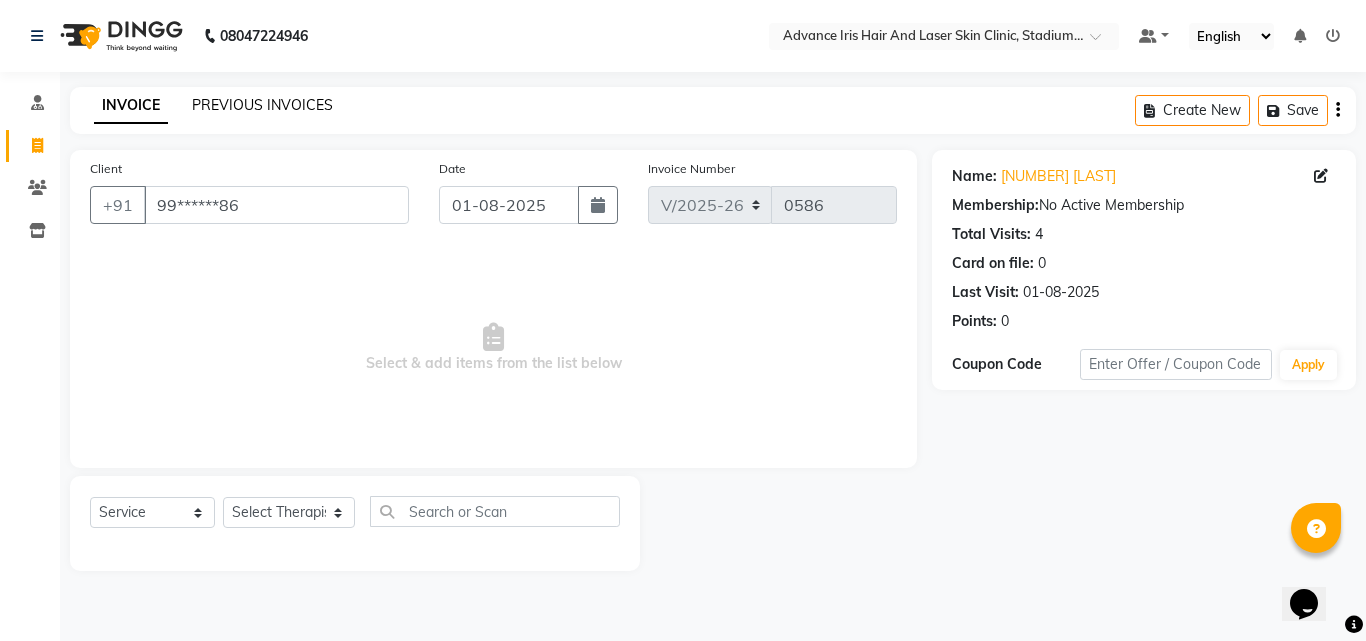 click on "PREVIOUS INVOICES" 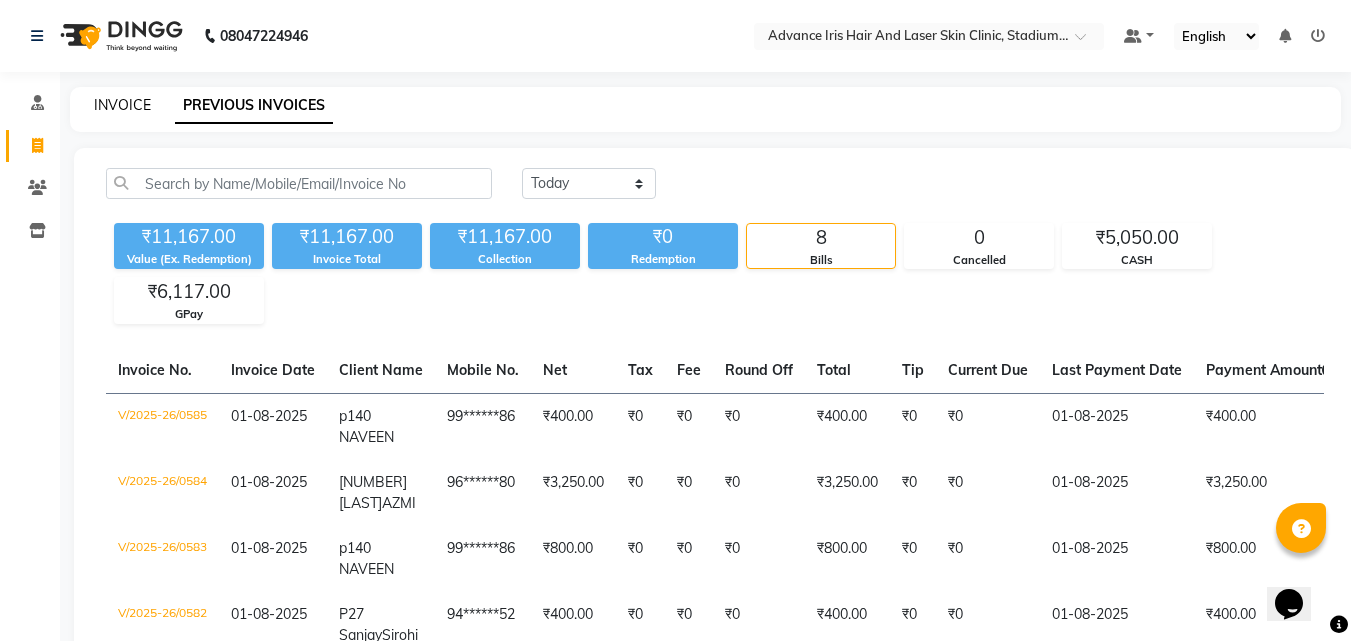 click on "INVOICE" 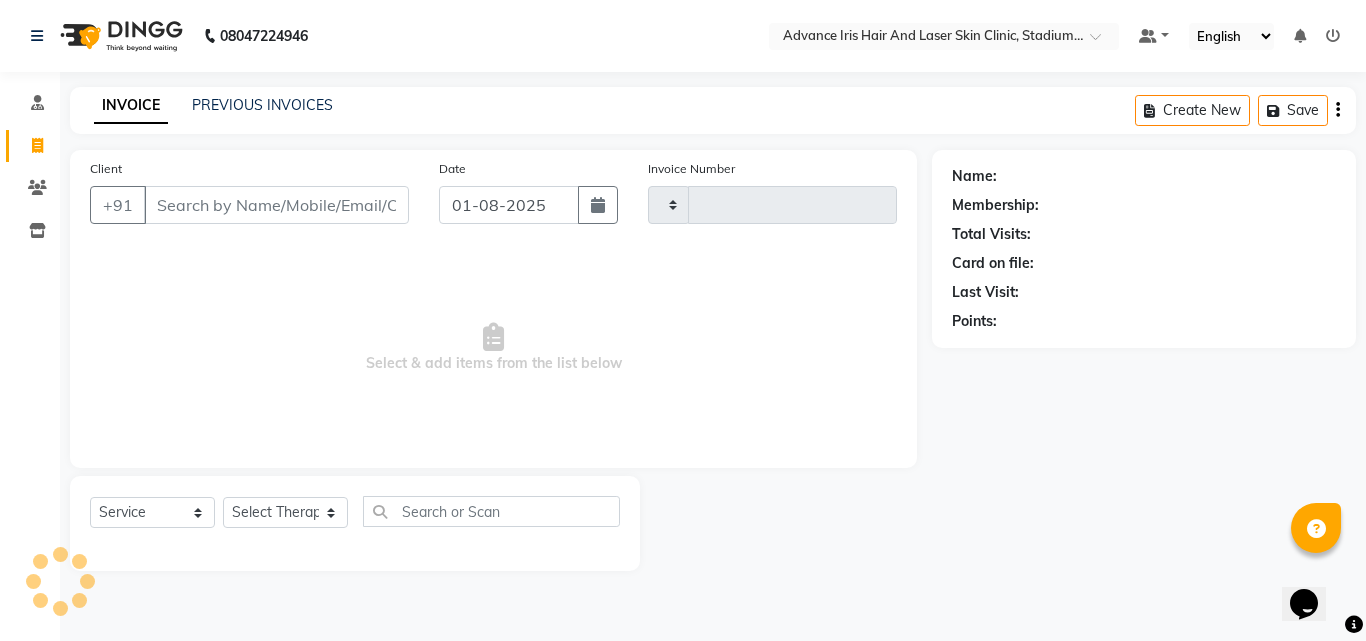 type on "0586" 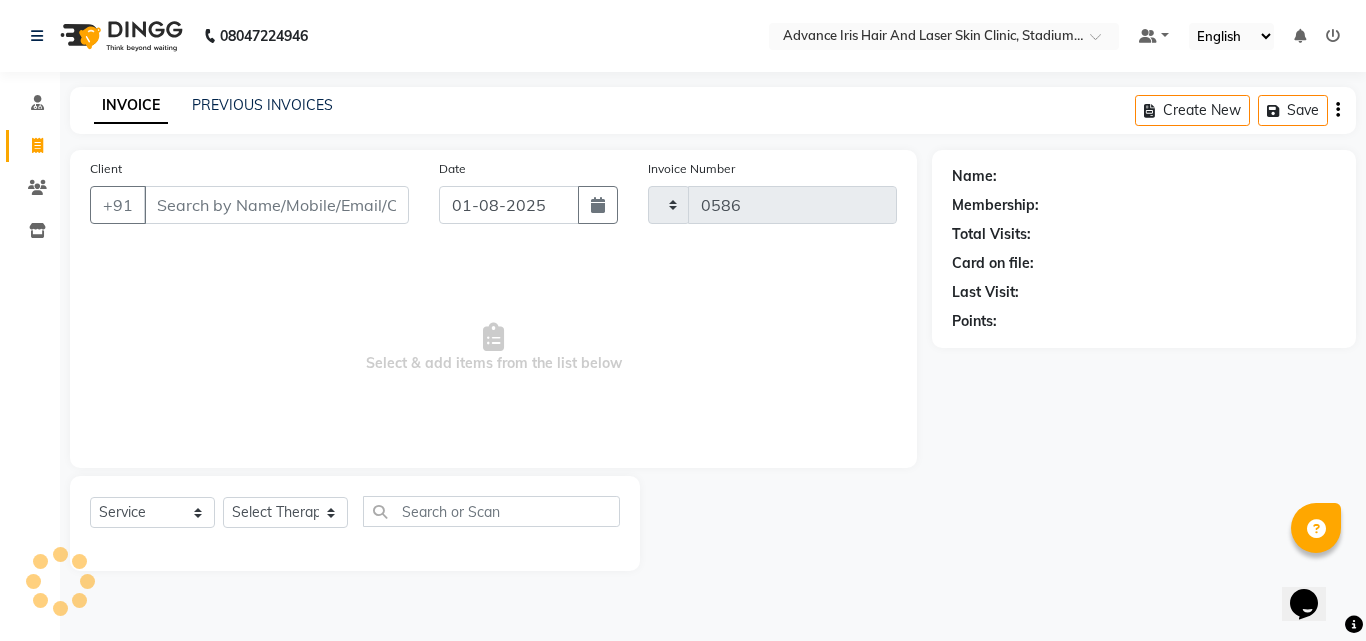 select on "5825" 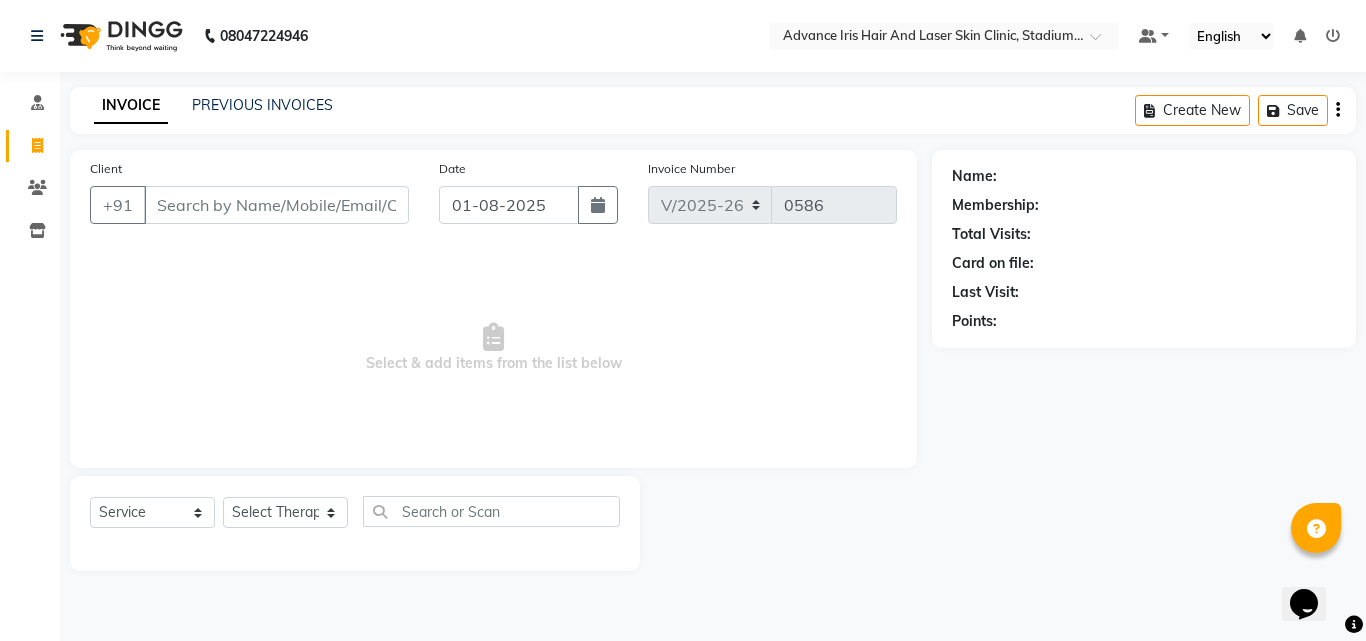 click on "Client" at bounding box center (276, 205) 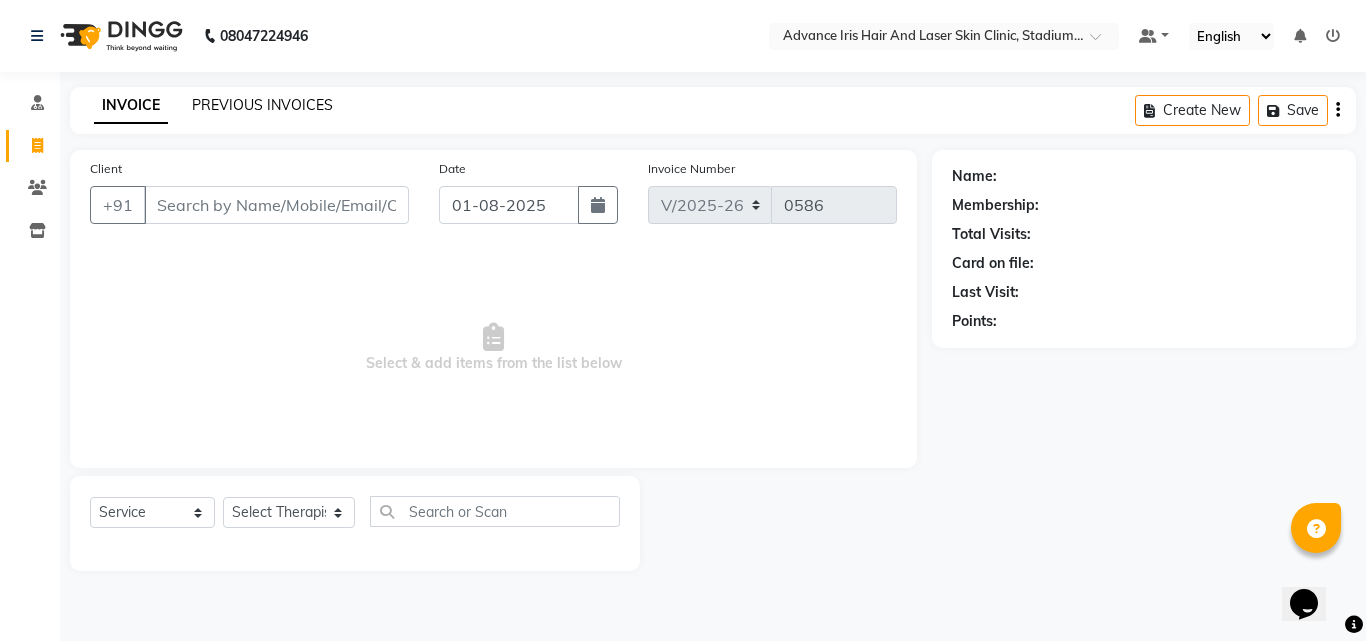 click on "PREVIOUS INVOICES" 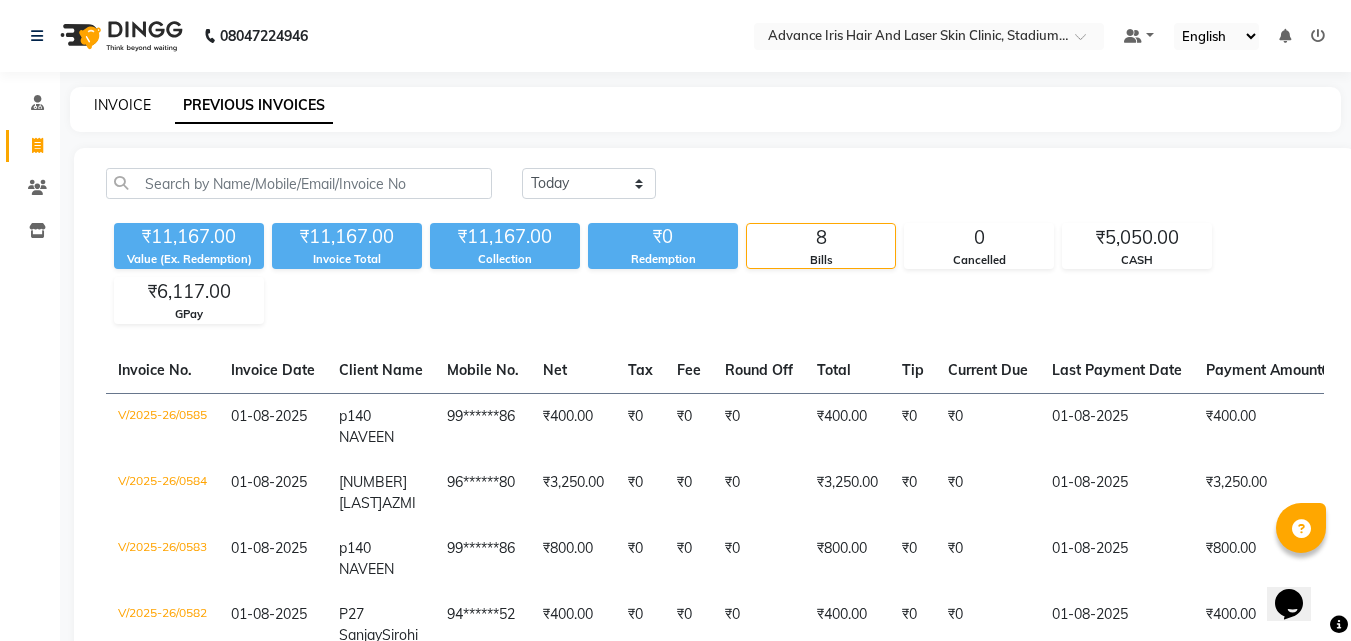 click on "INVOICE" 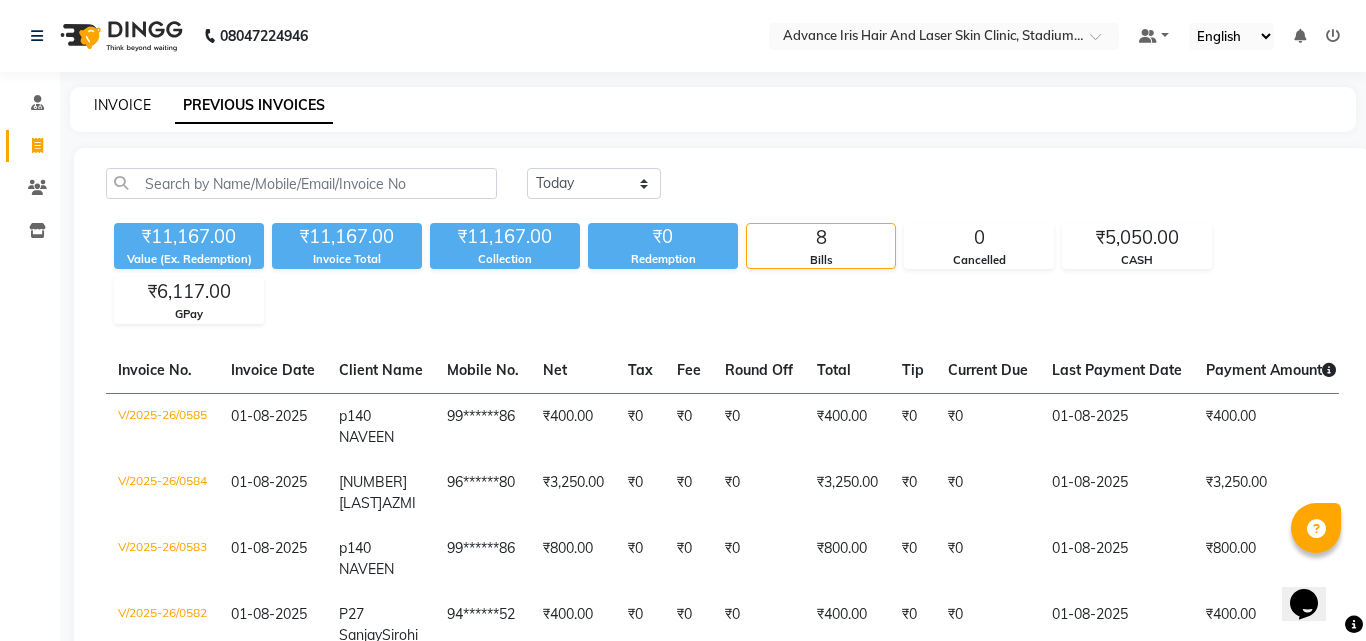 select on "service" 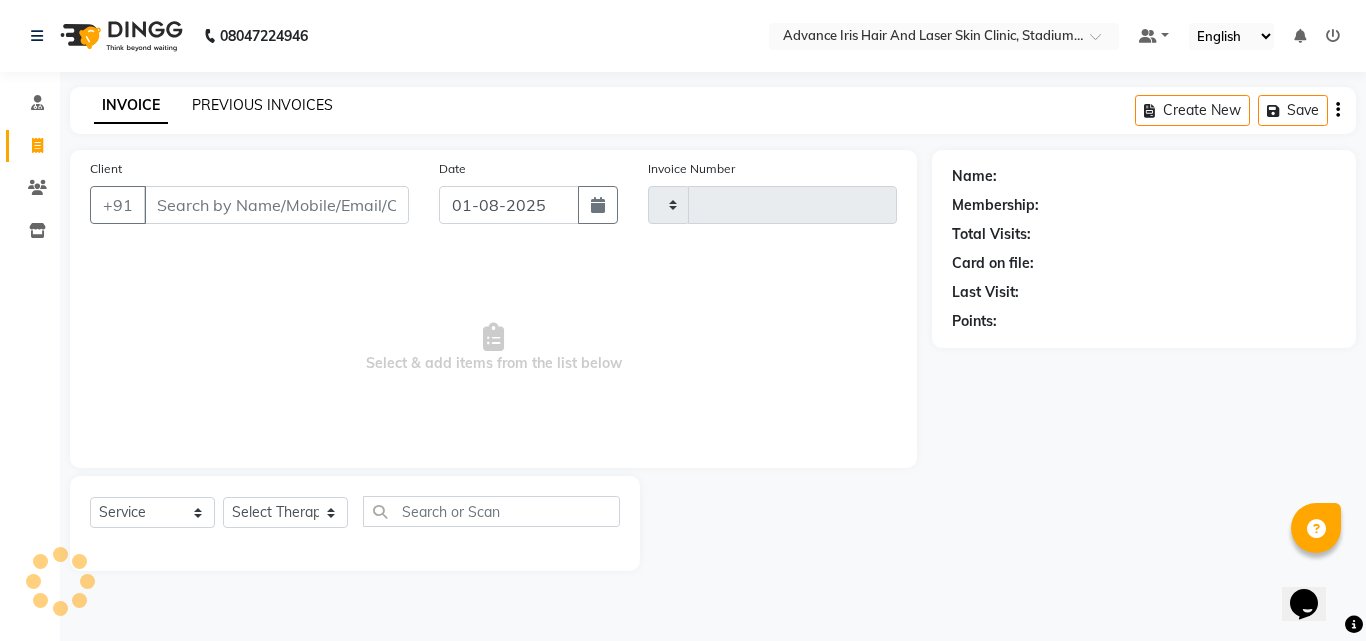 click on "PREVIOUS INVOICES" 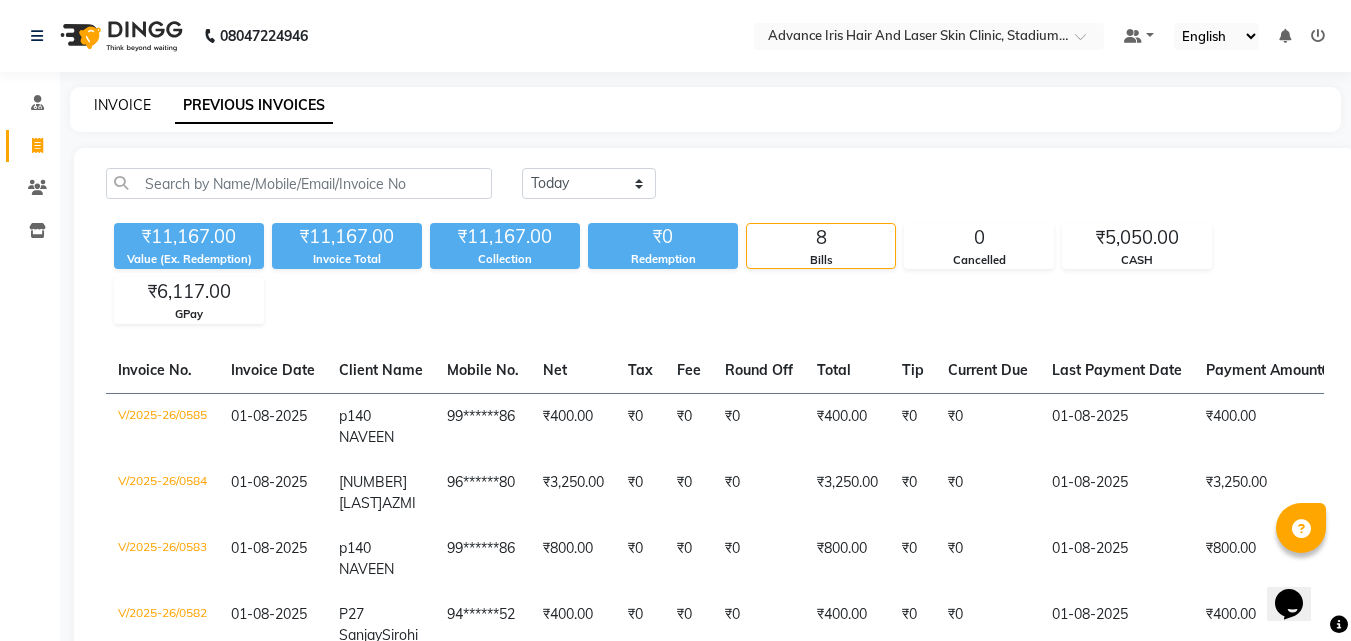 click on "INVOICE" 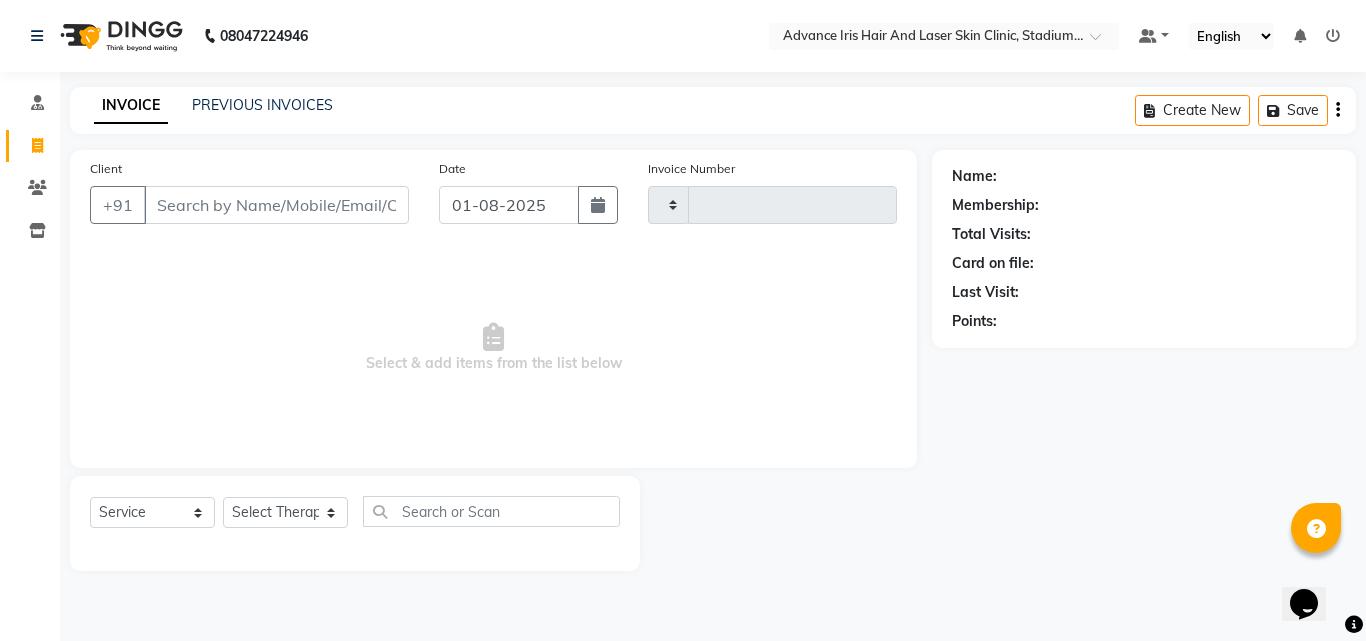type on "0586" 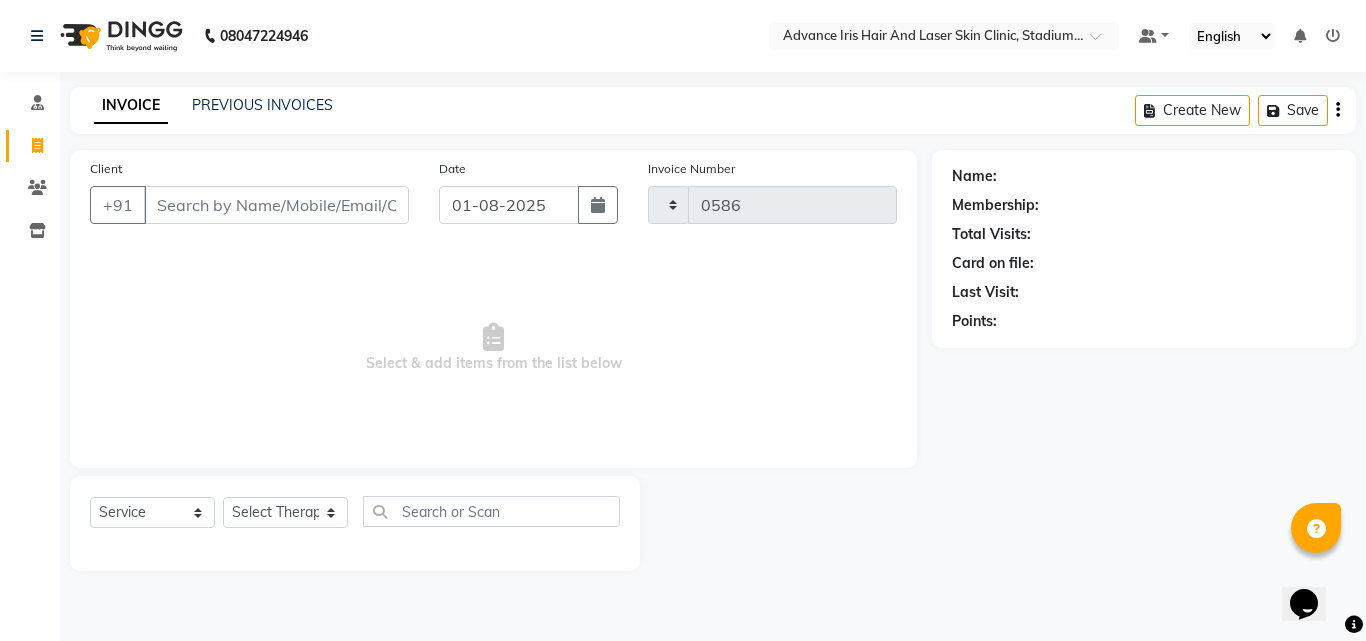 select on "5825" 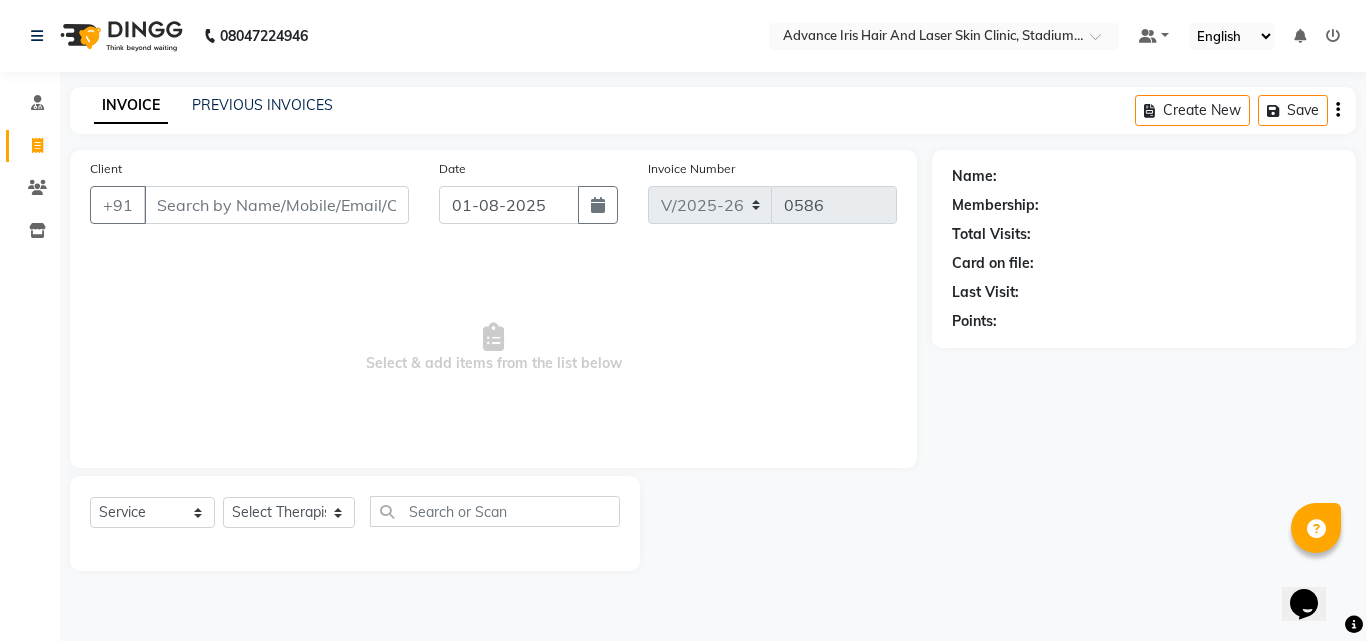 click 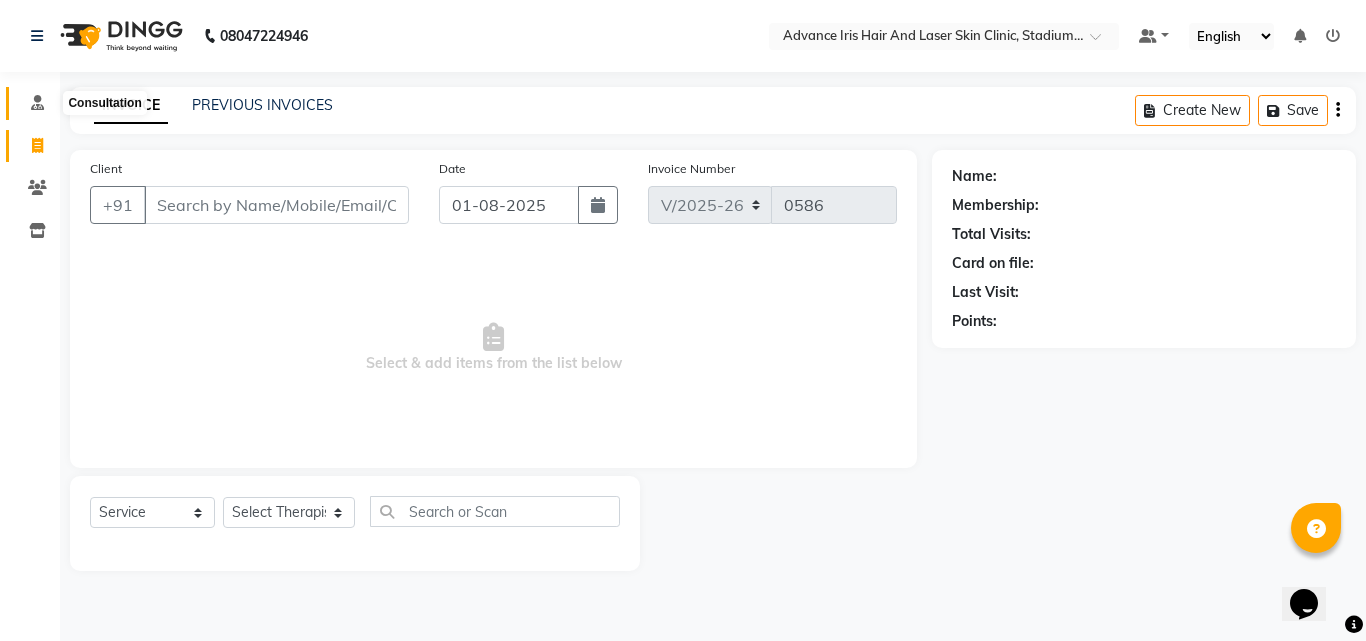 click 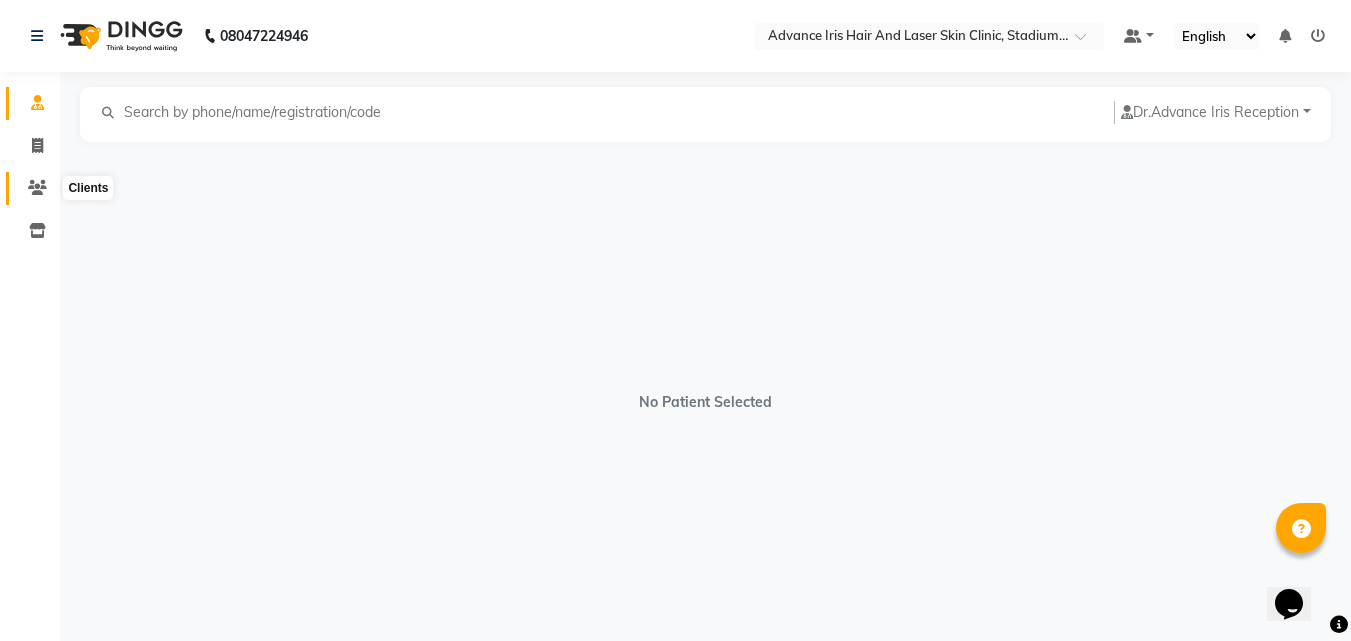 click 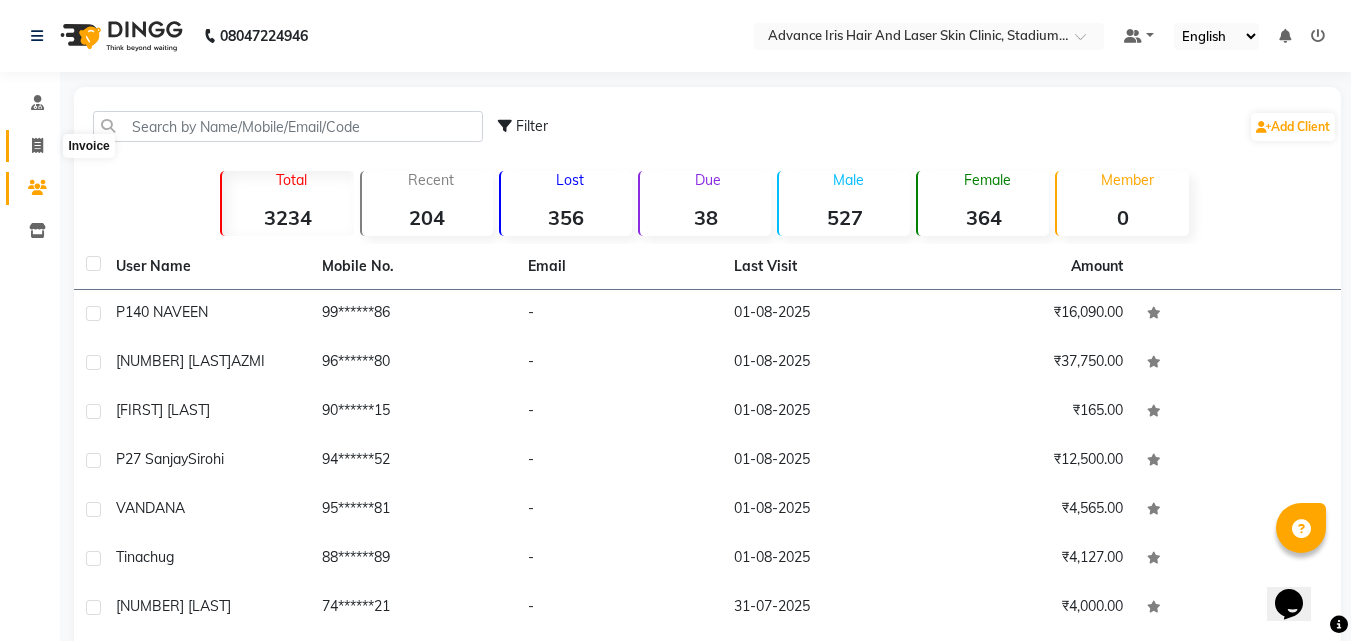 click 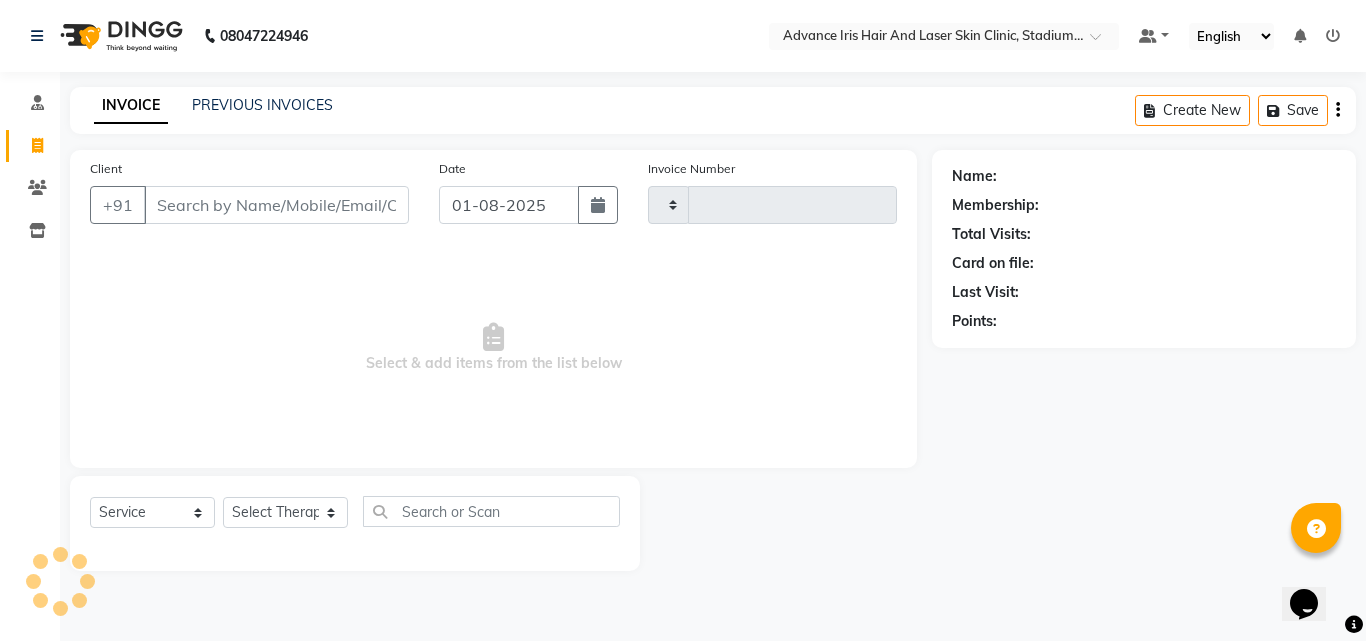 type on "0586" 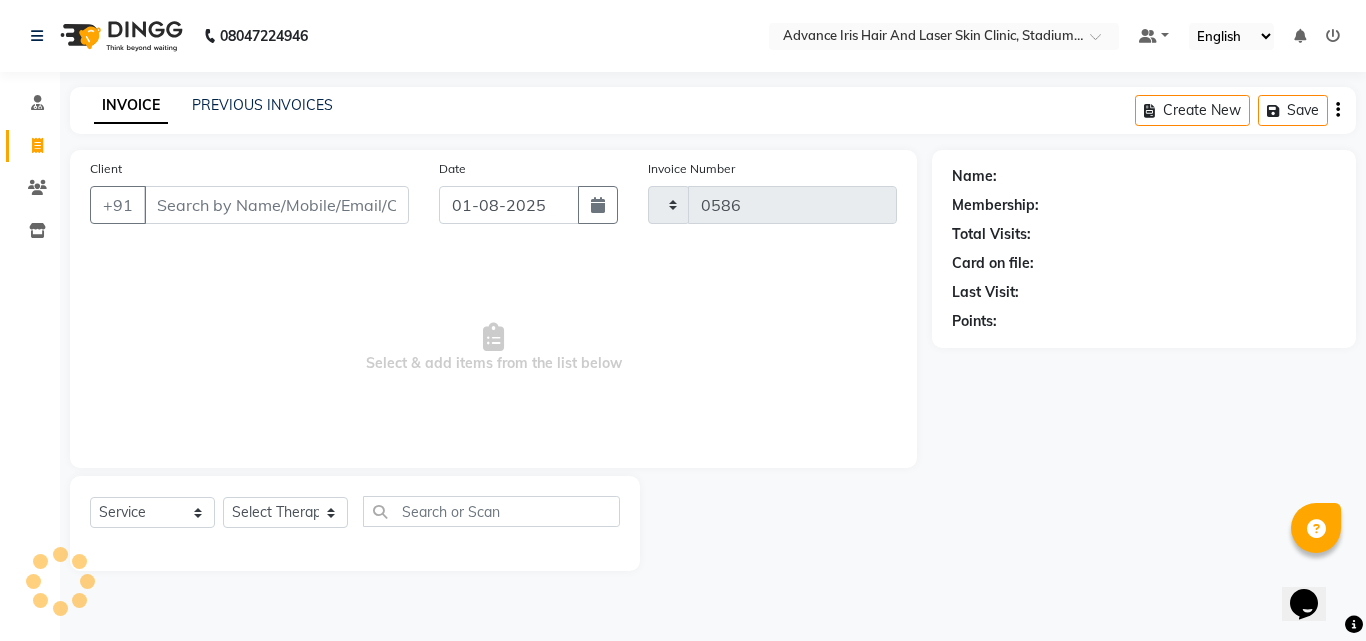select on "5825" 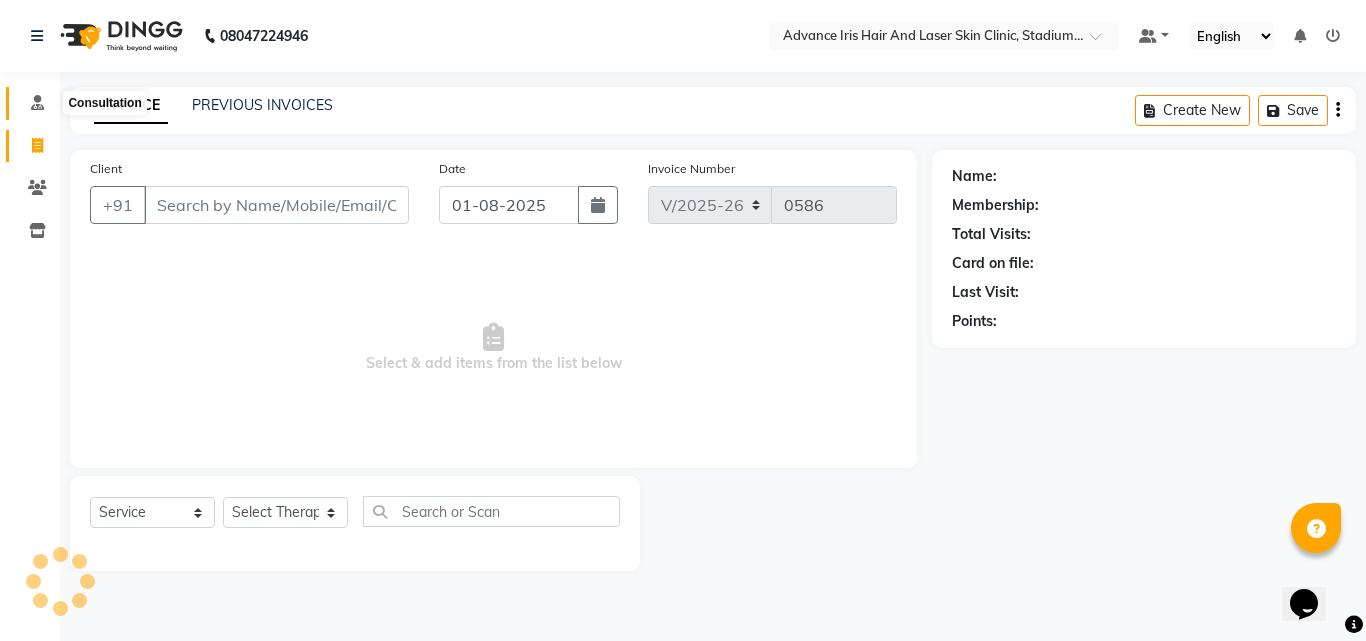 click 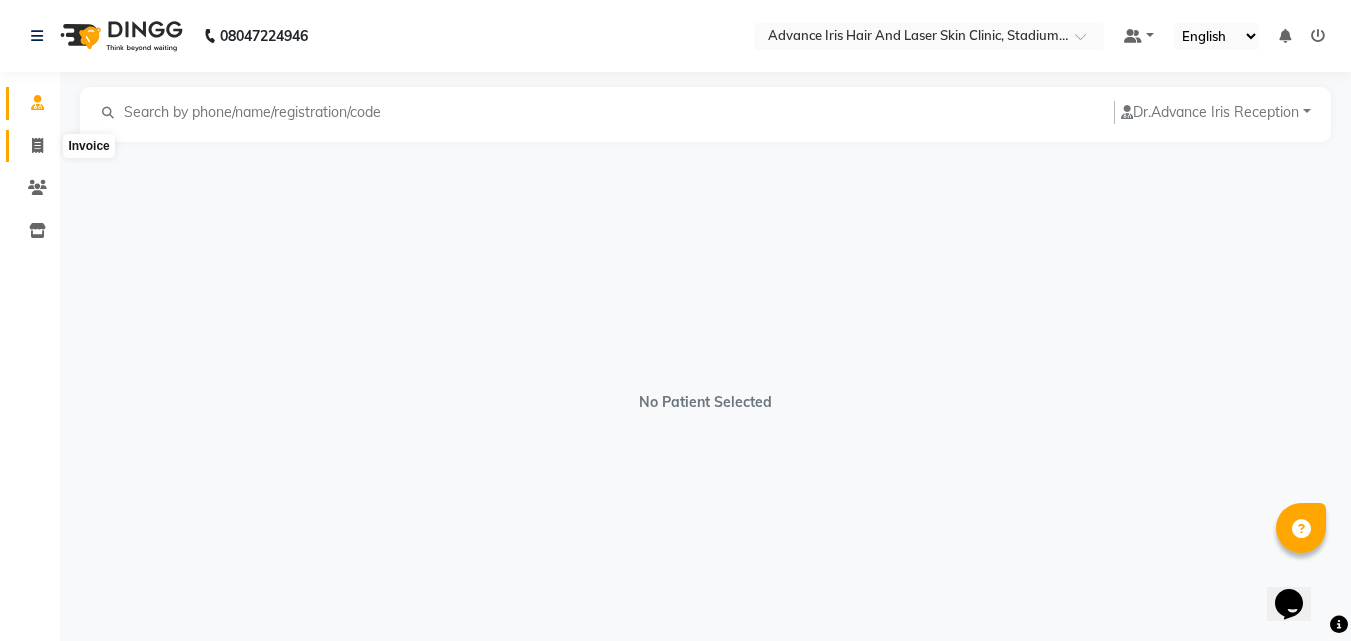 click 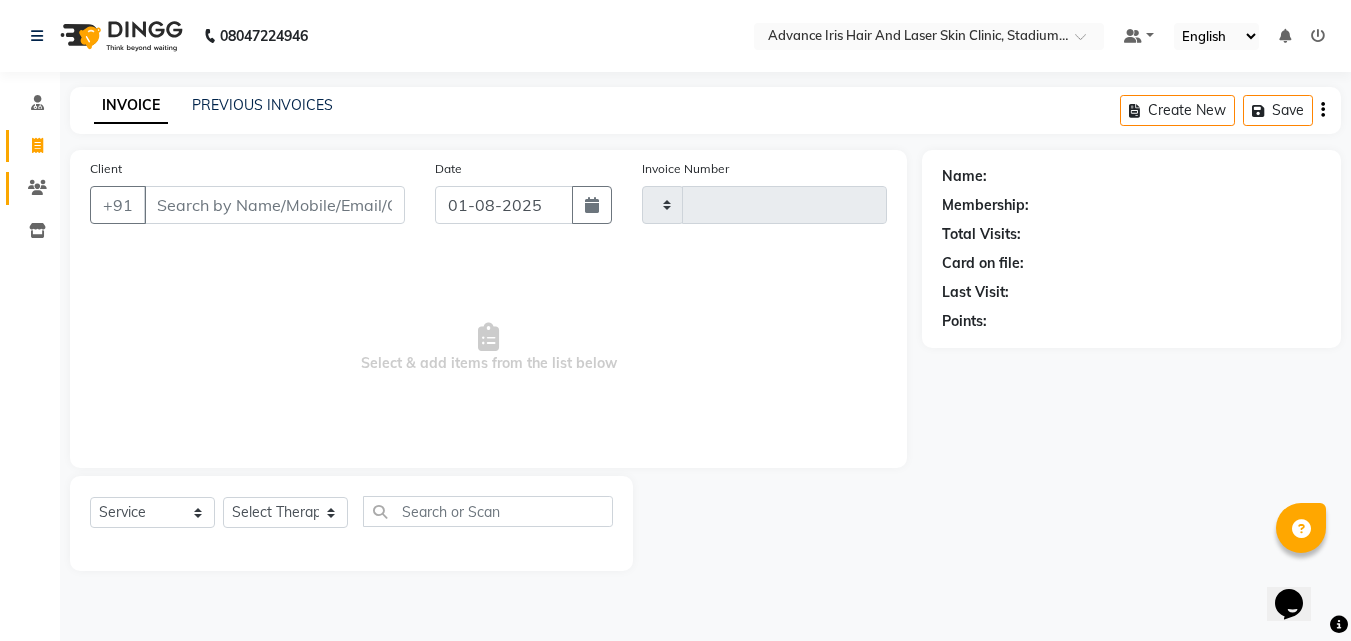 type on "0586" 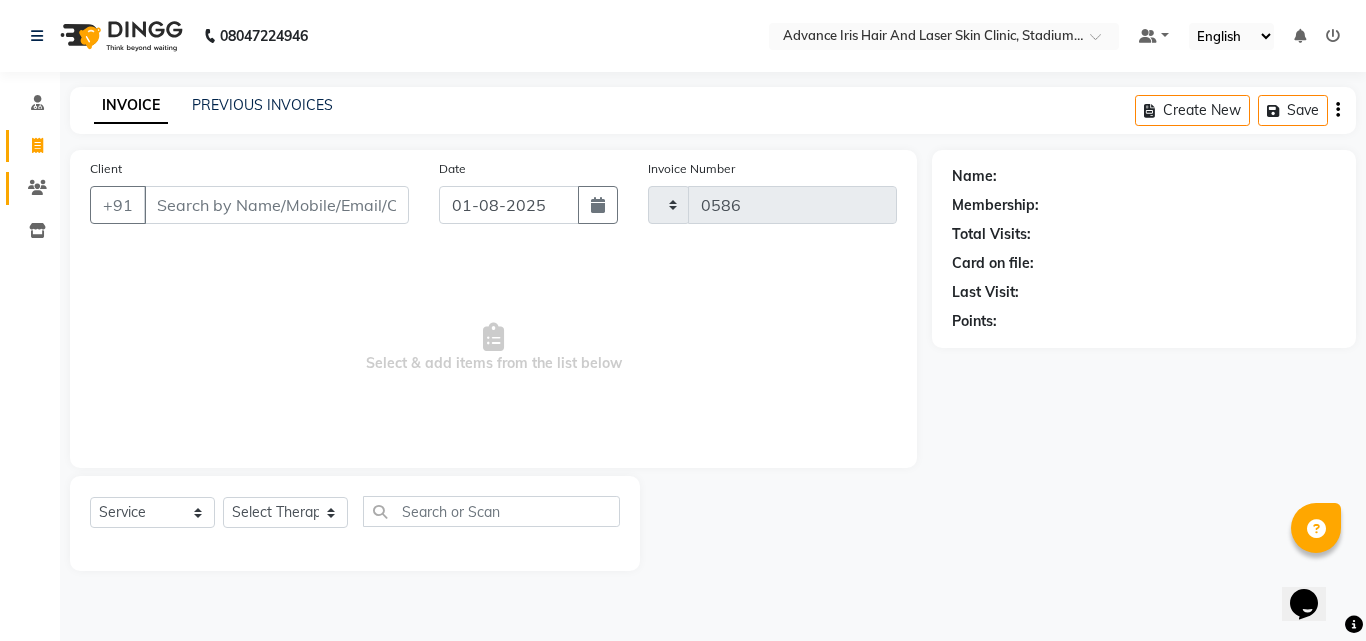 select on "5825" 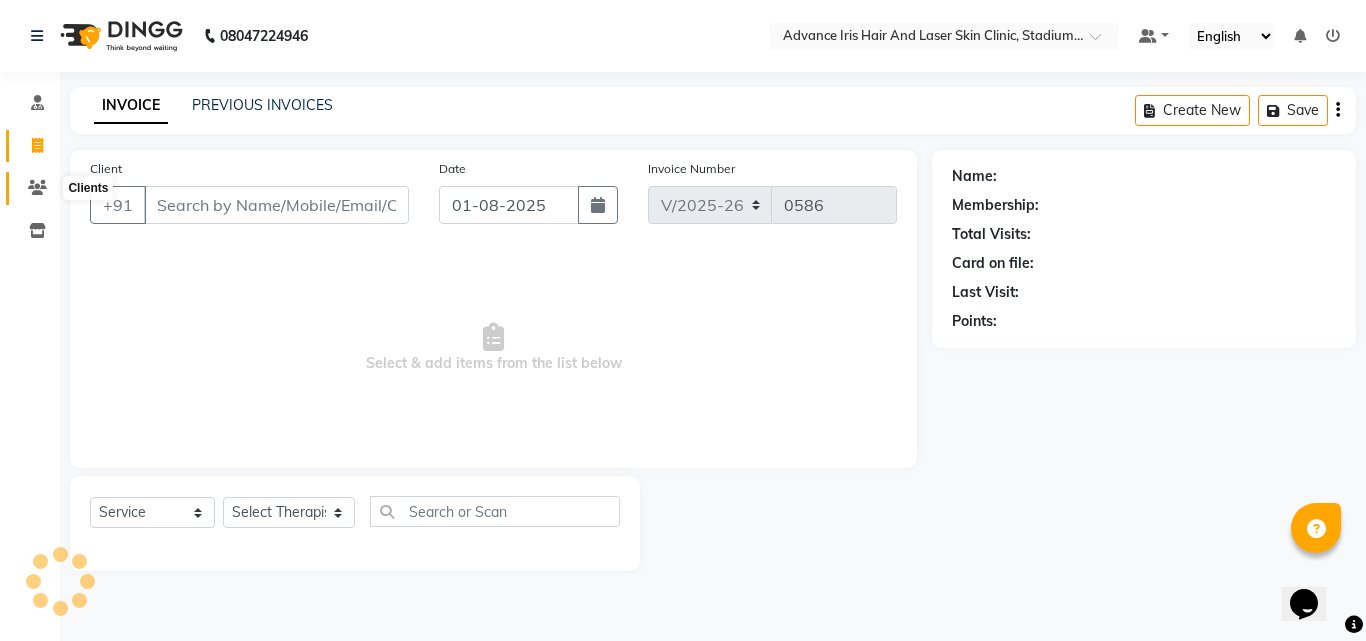 click 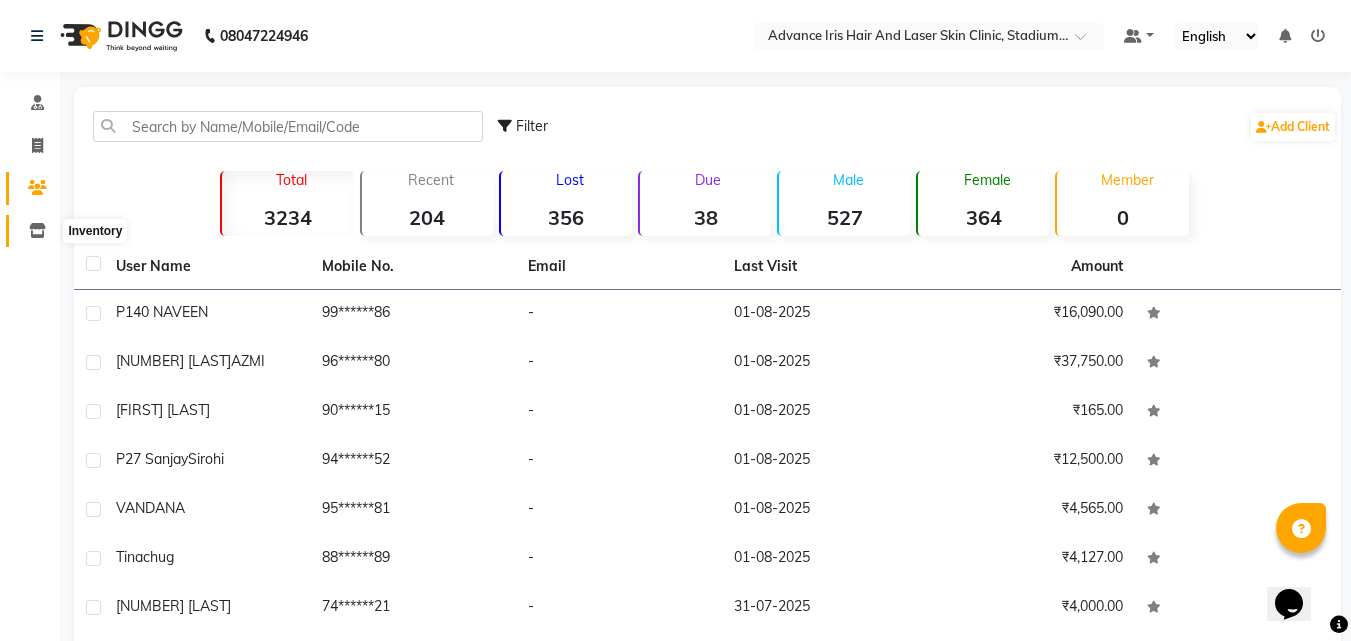 click 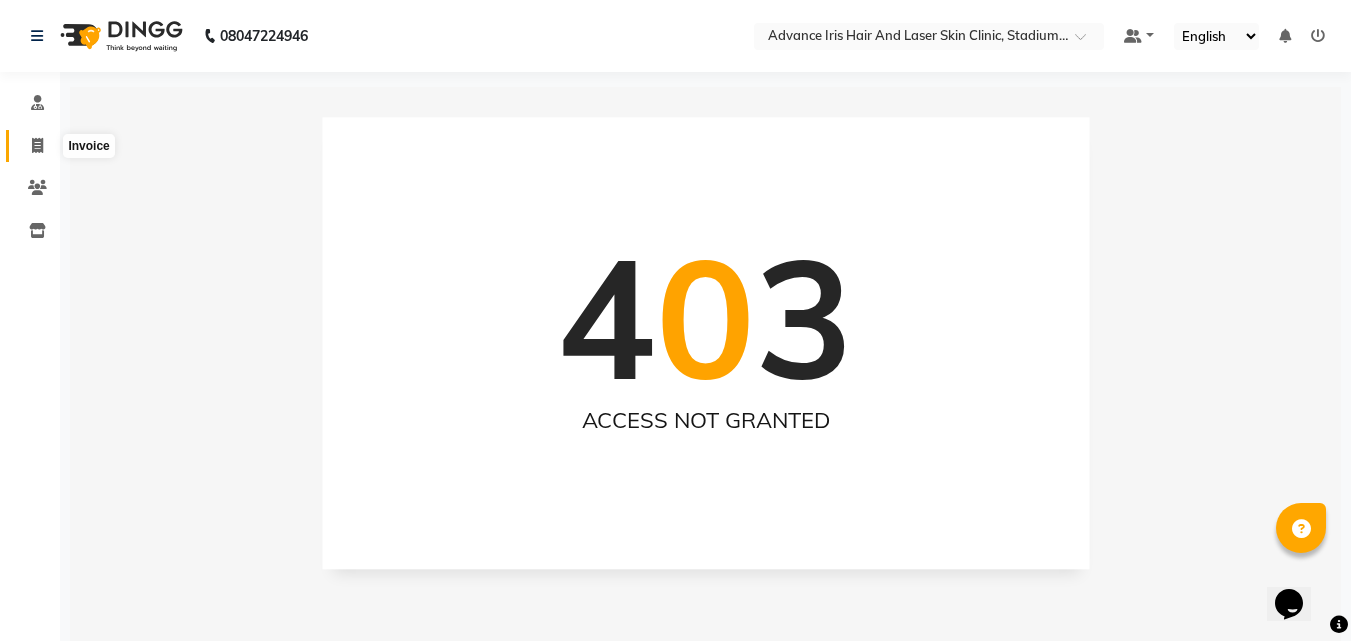 click 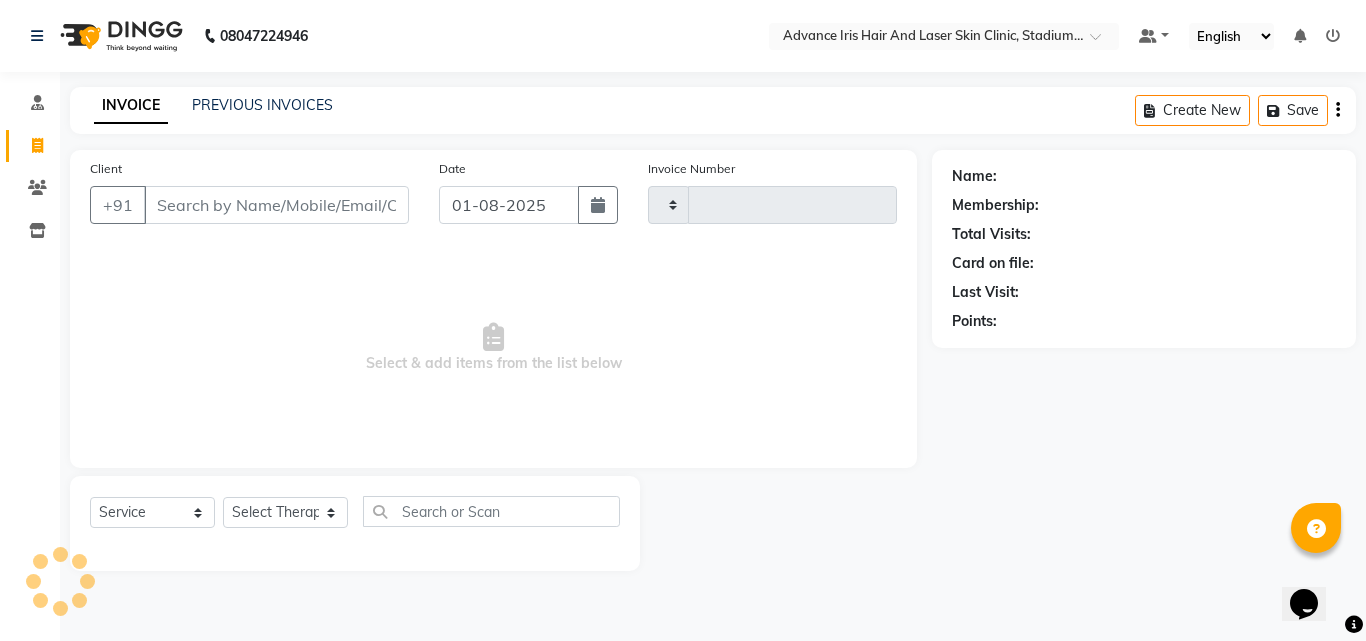 type on "0586" 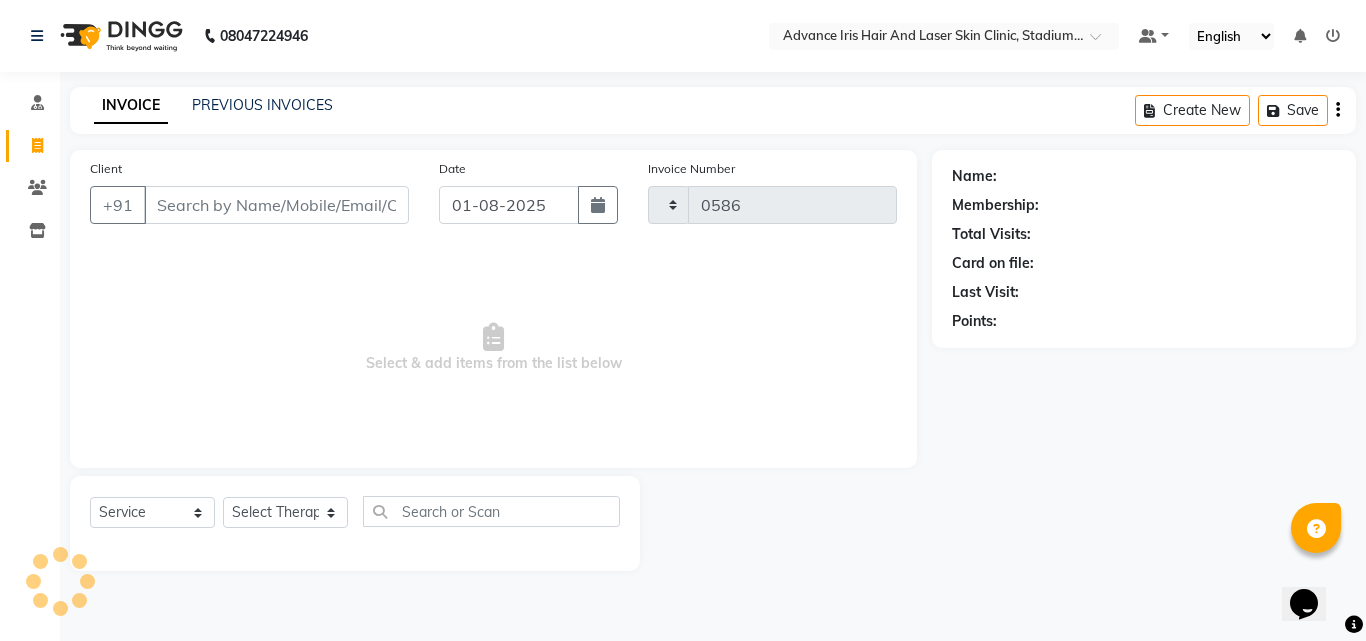 select on "5825" 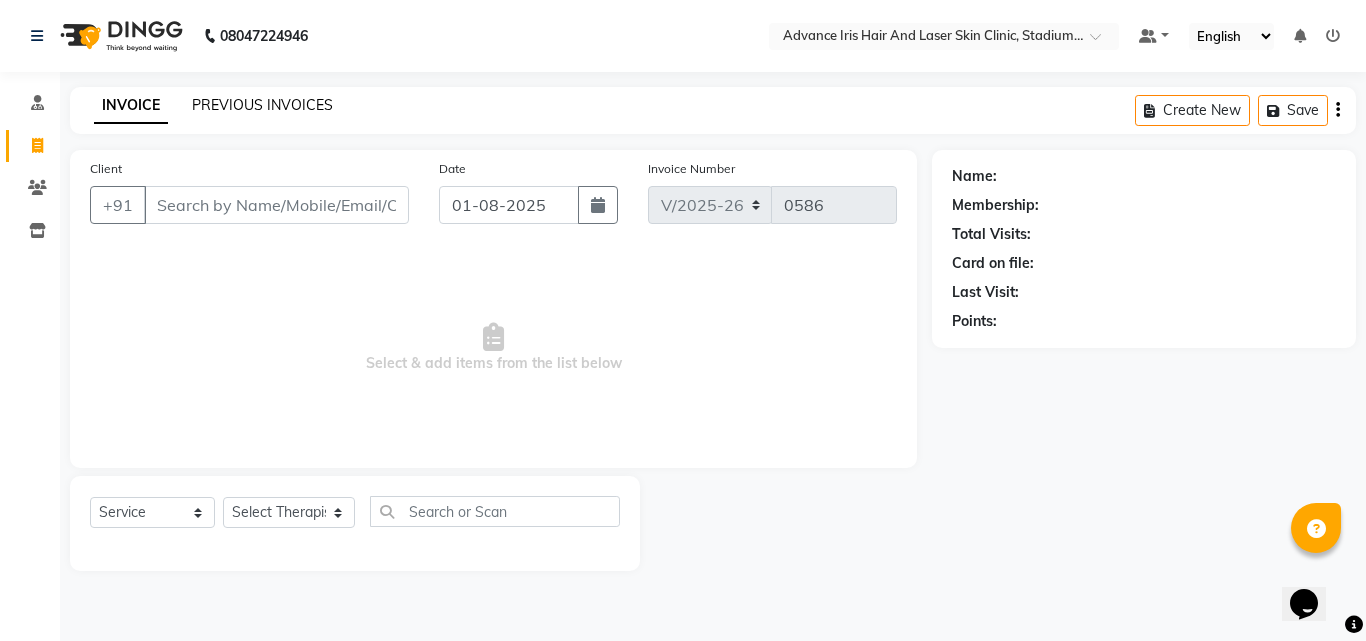 click on "PREVIOUS INVOICES" 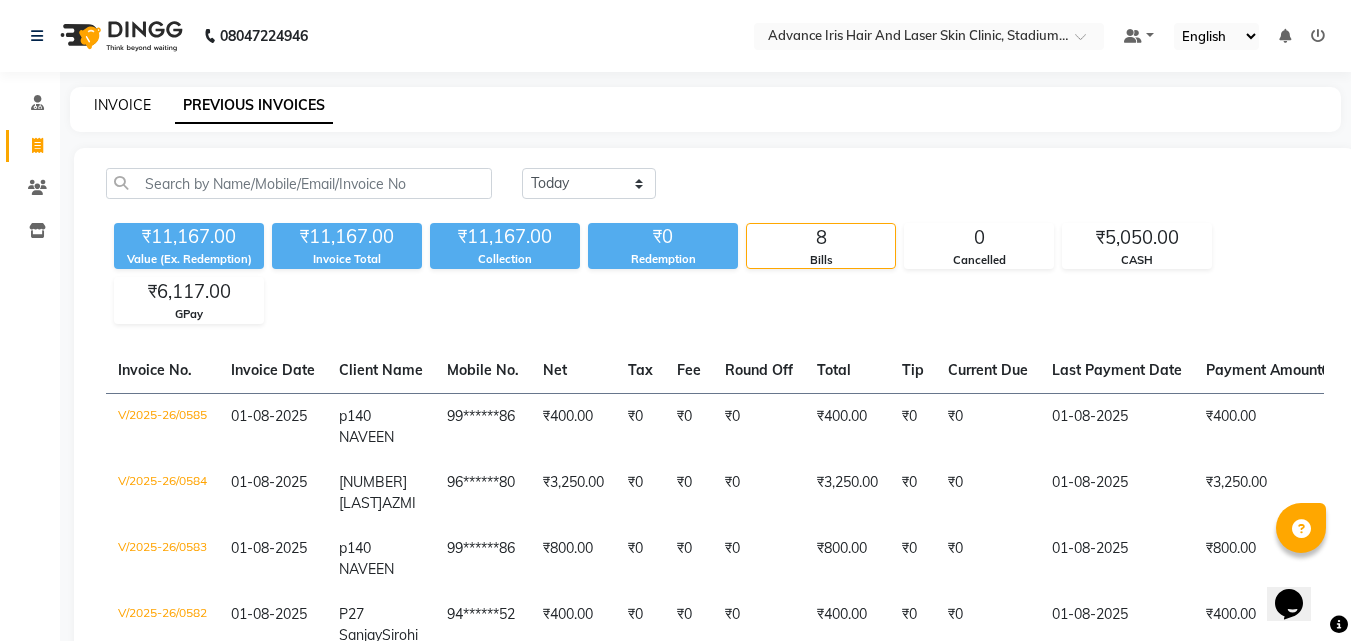 click on "INVOICE" 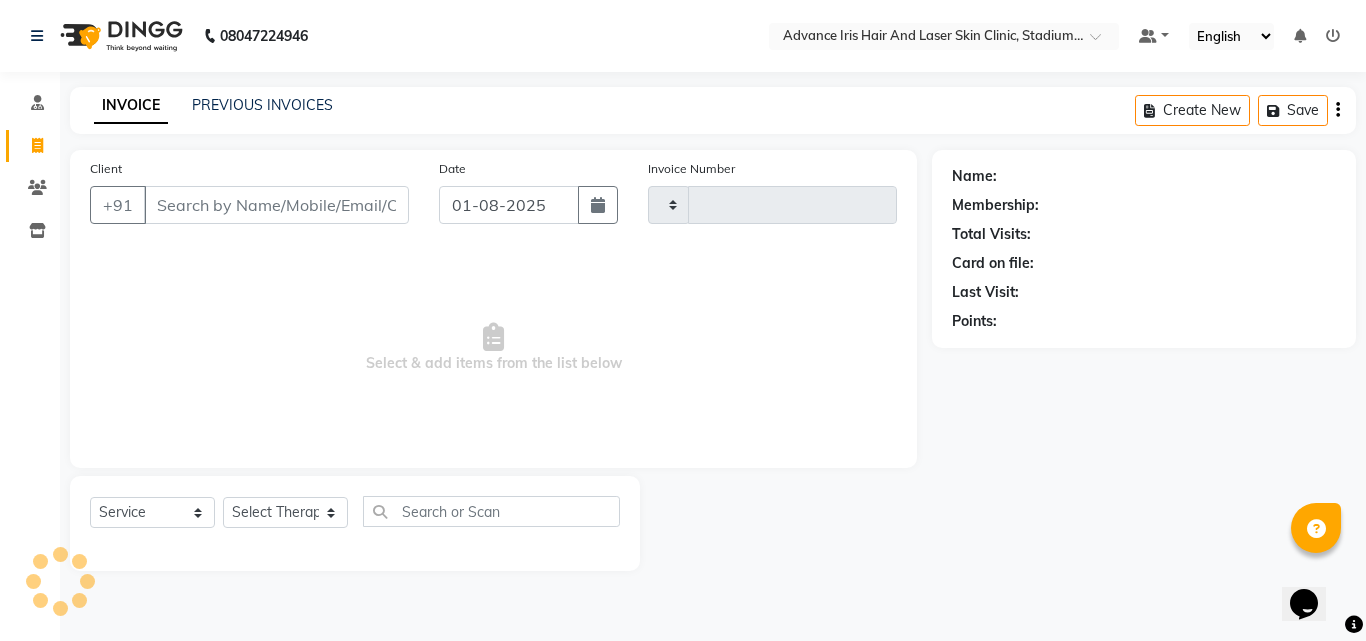 type on "0586" 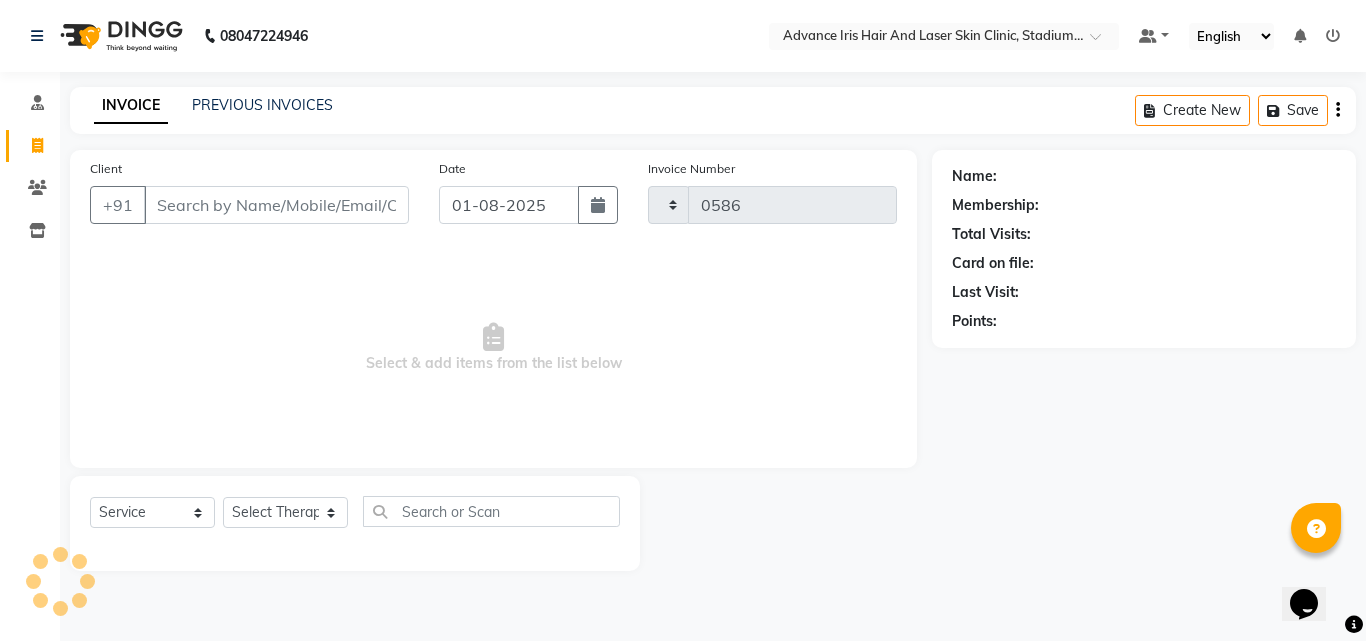 select on "5825" 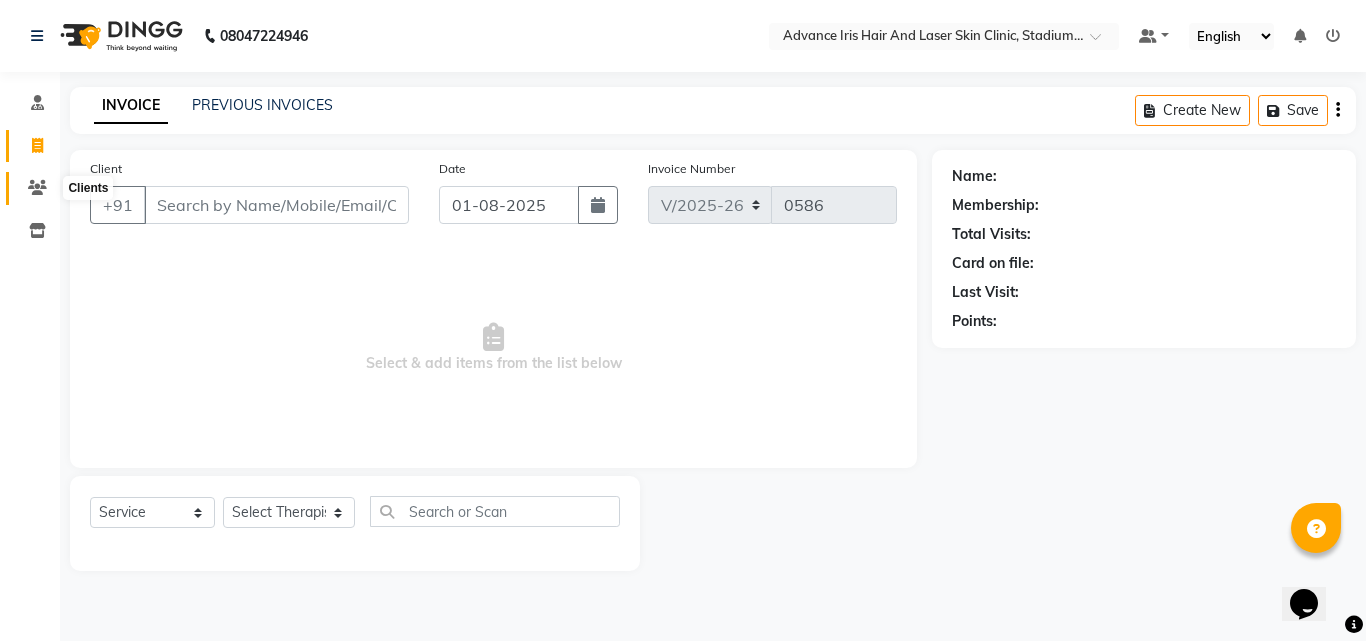 click 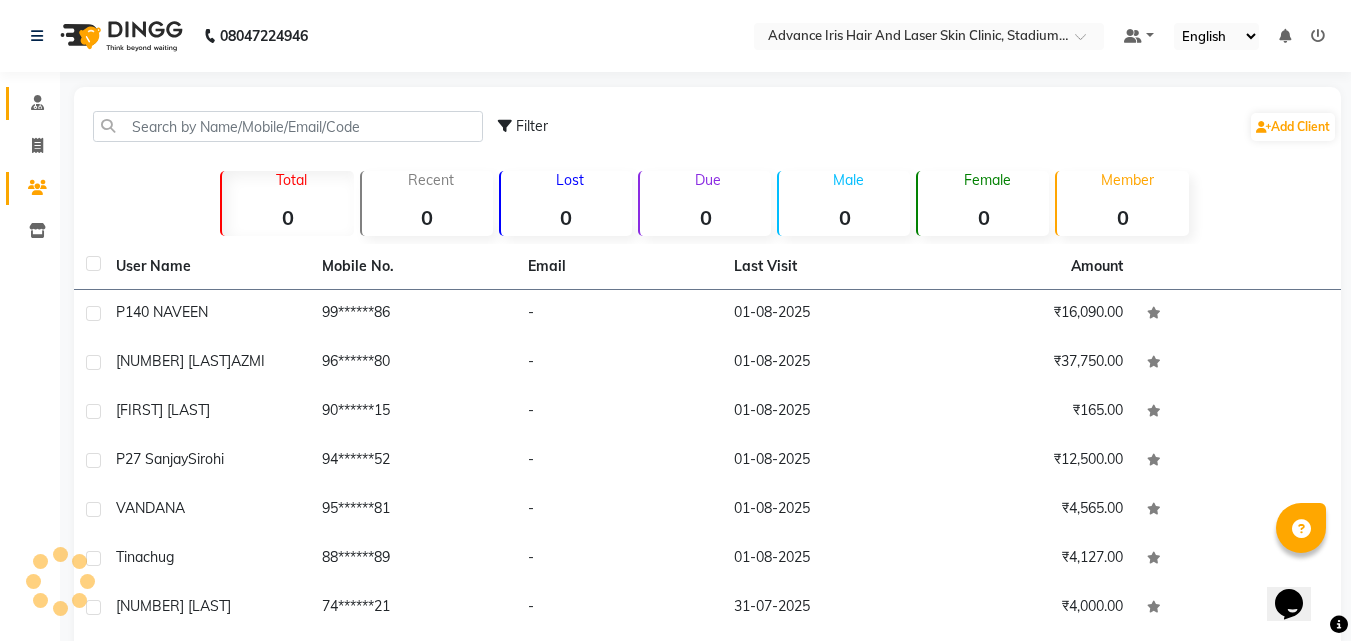 click on "Consultation" 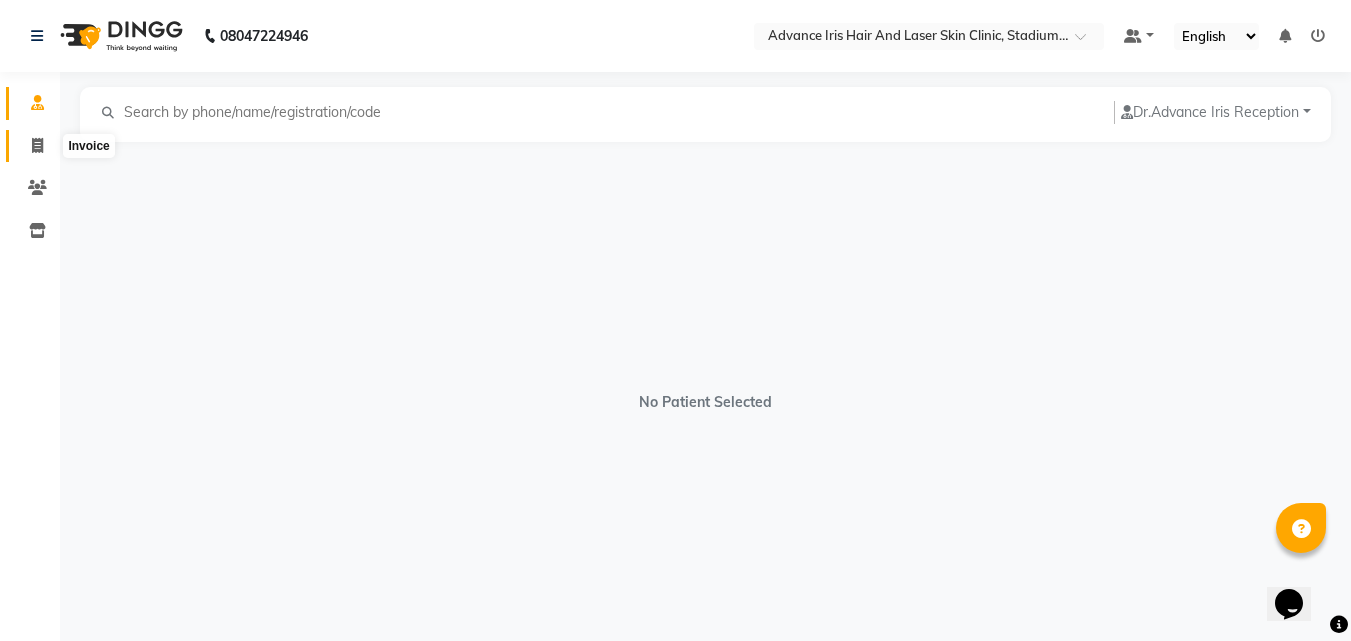 click 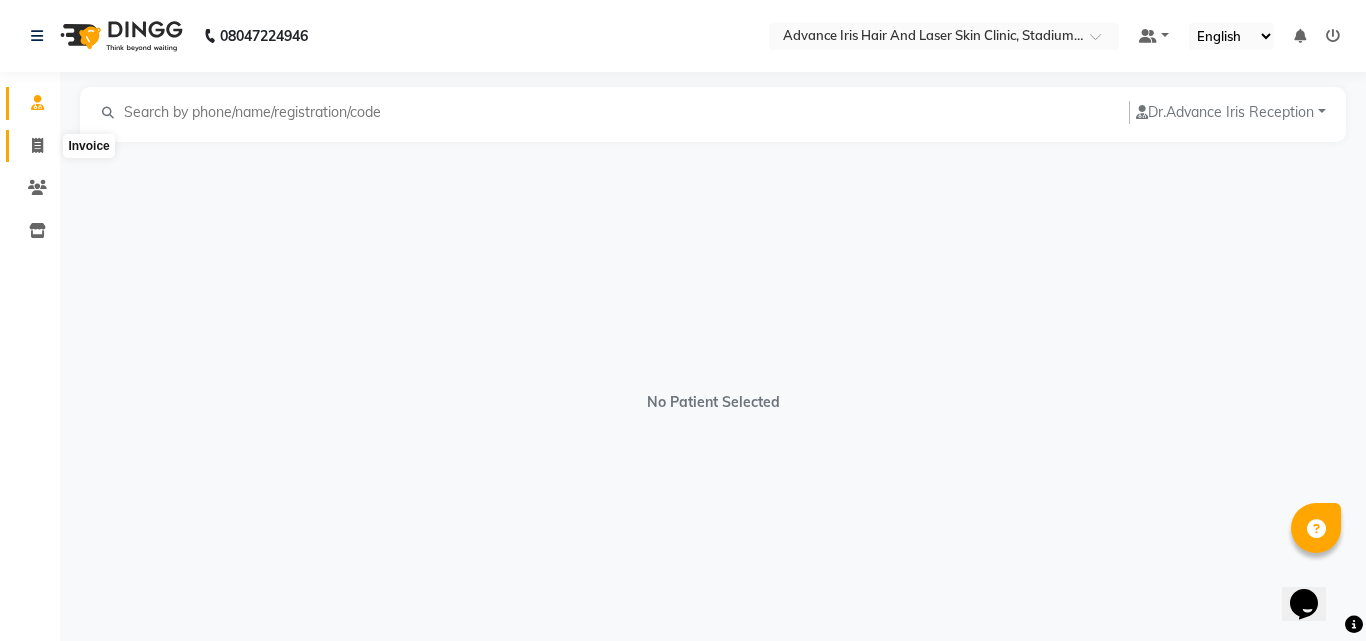 select on "5825" 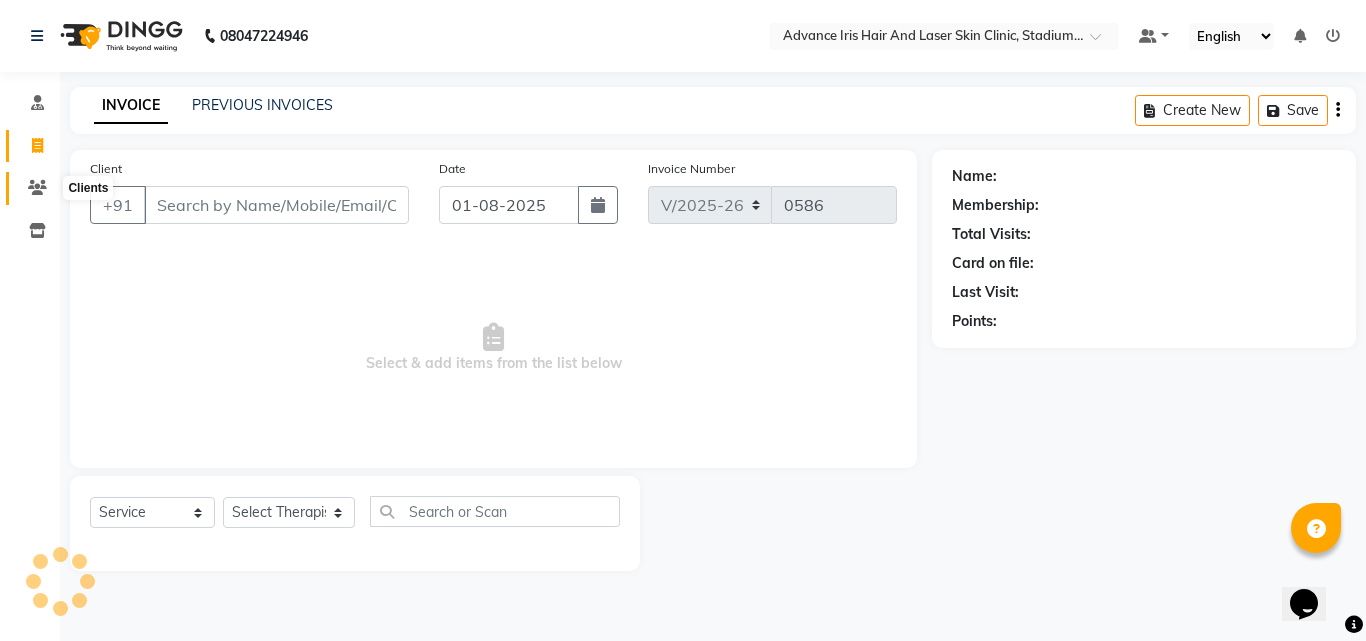 click 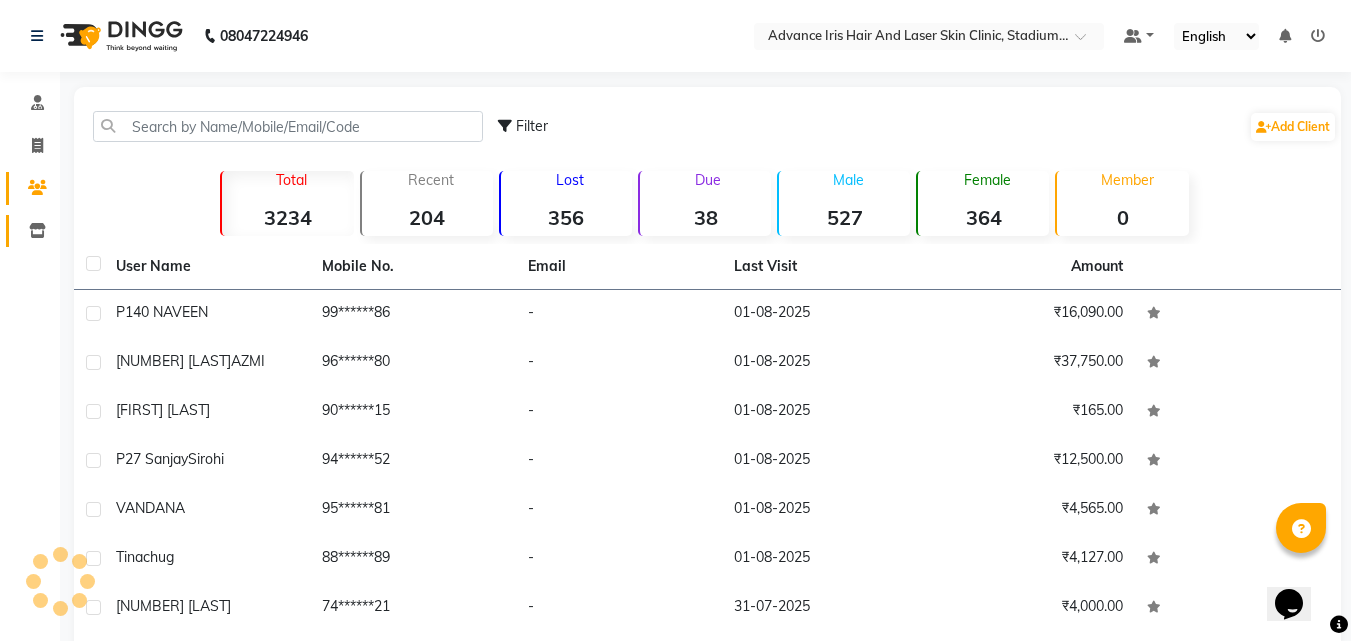 click on "Inventory" 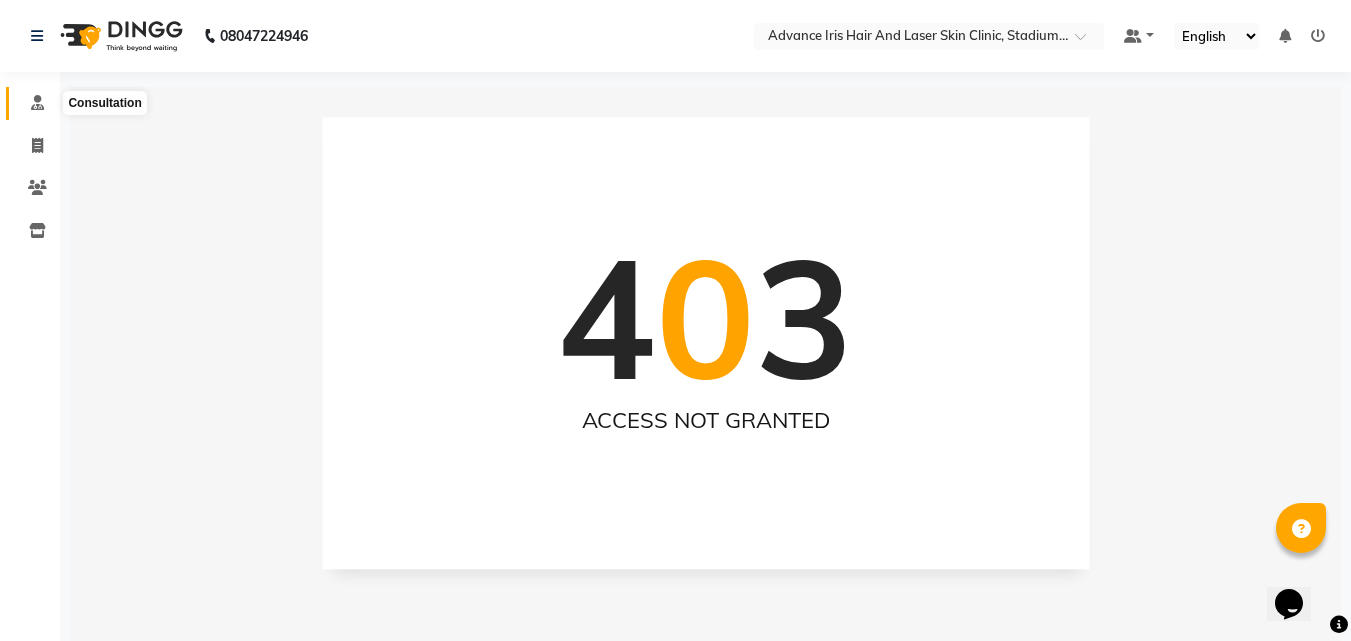 click 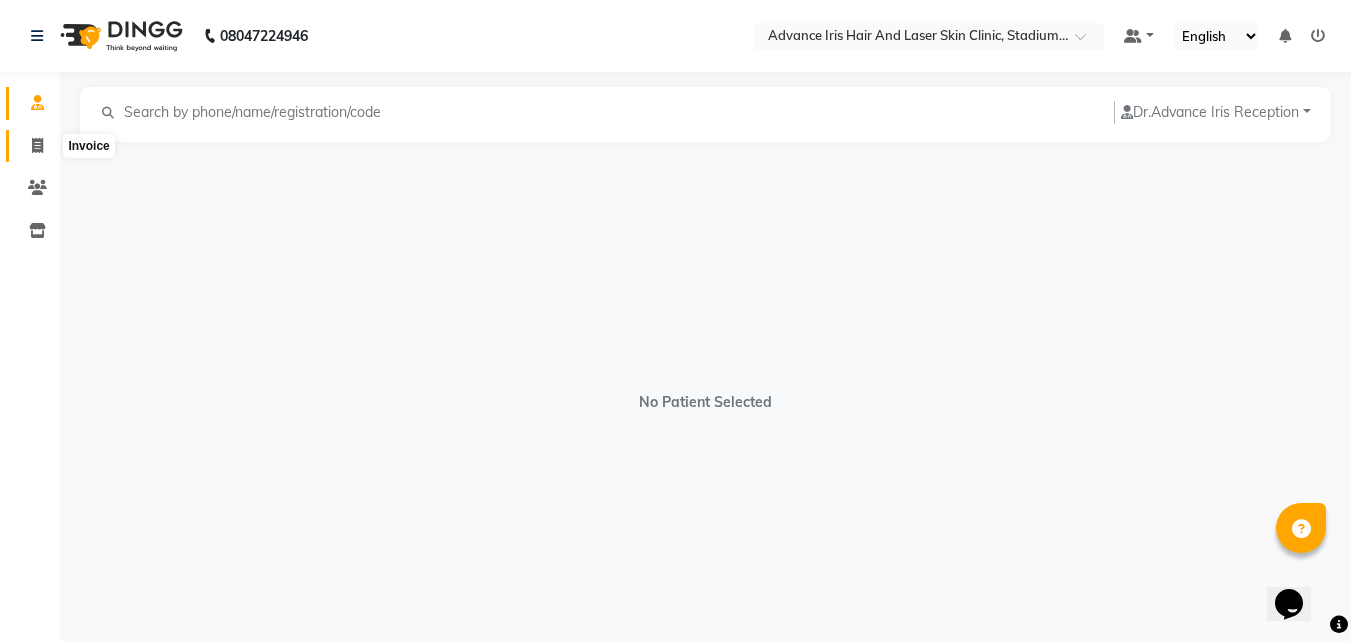 click 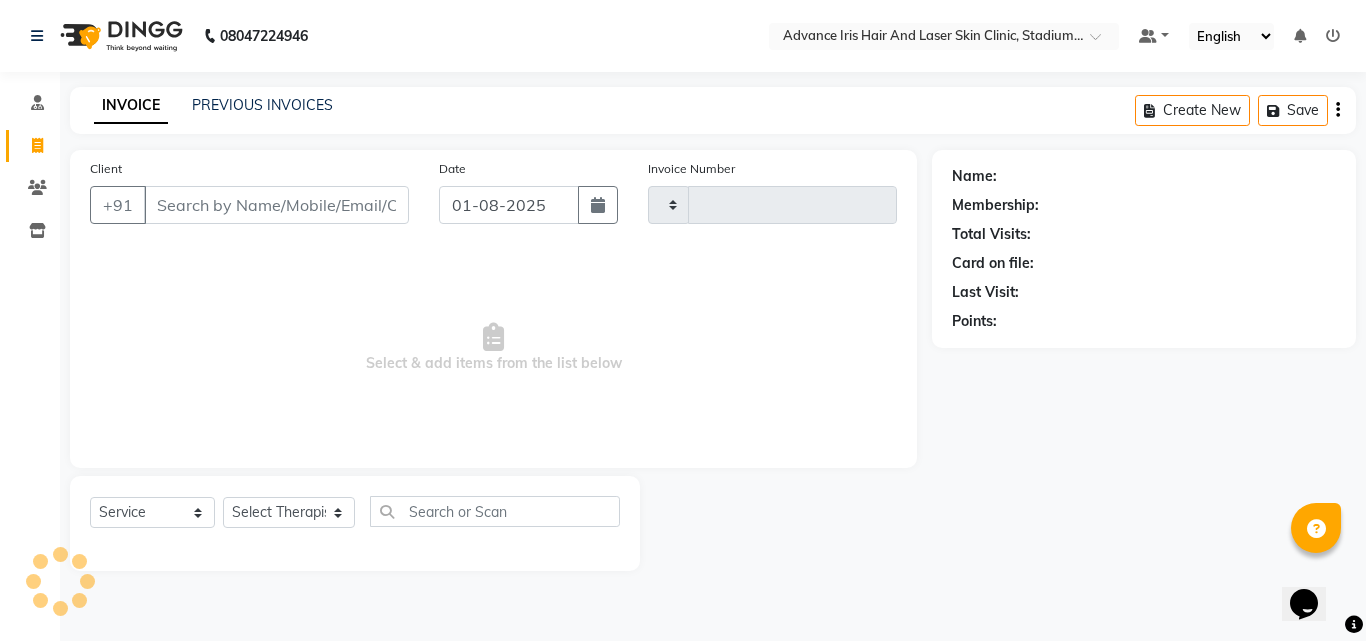 type on "0586" 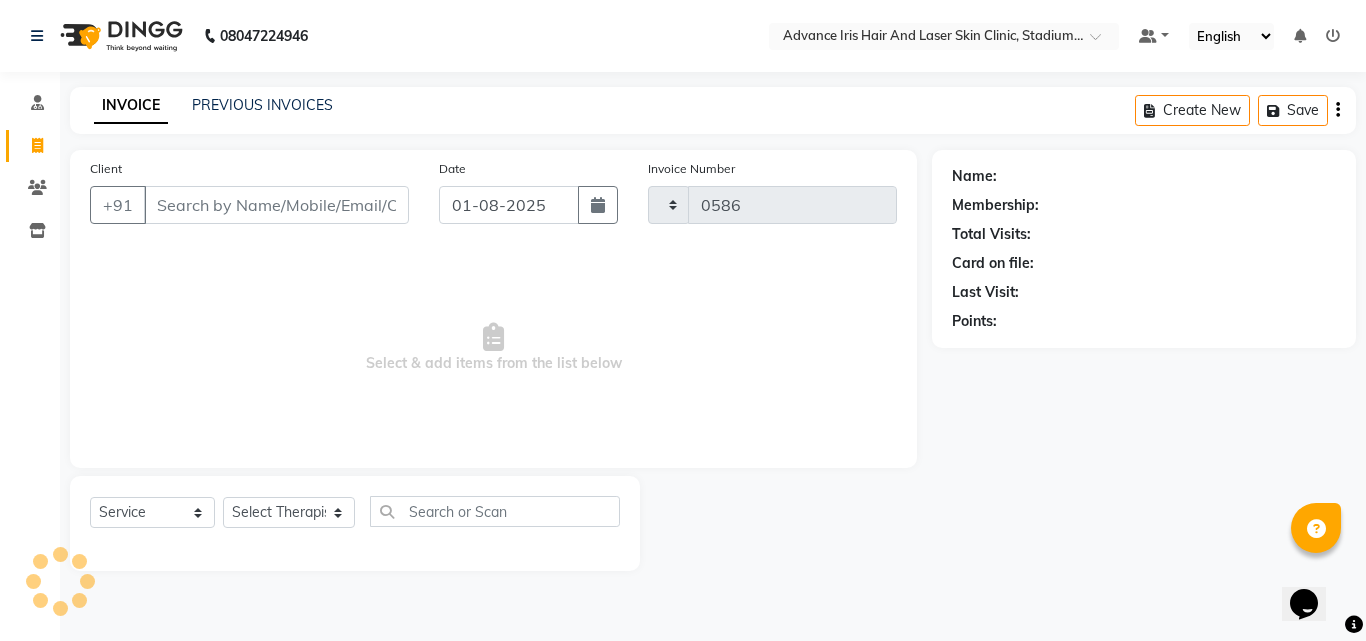 select on "5825" 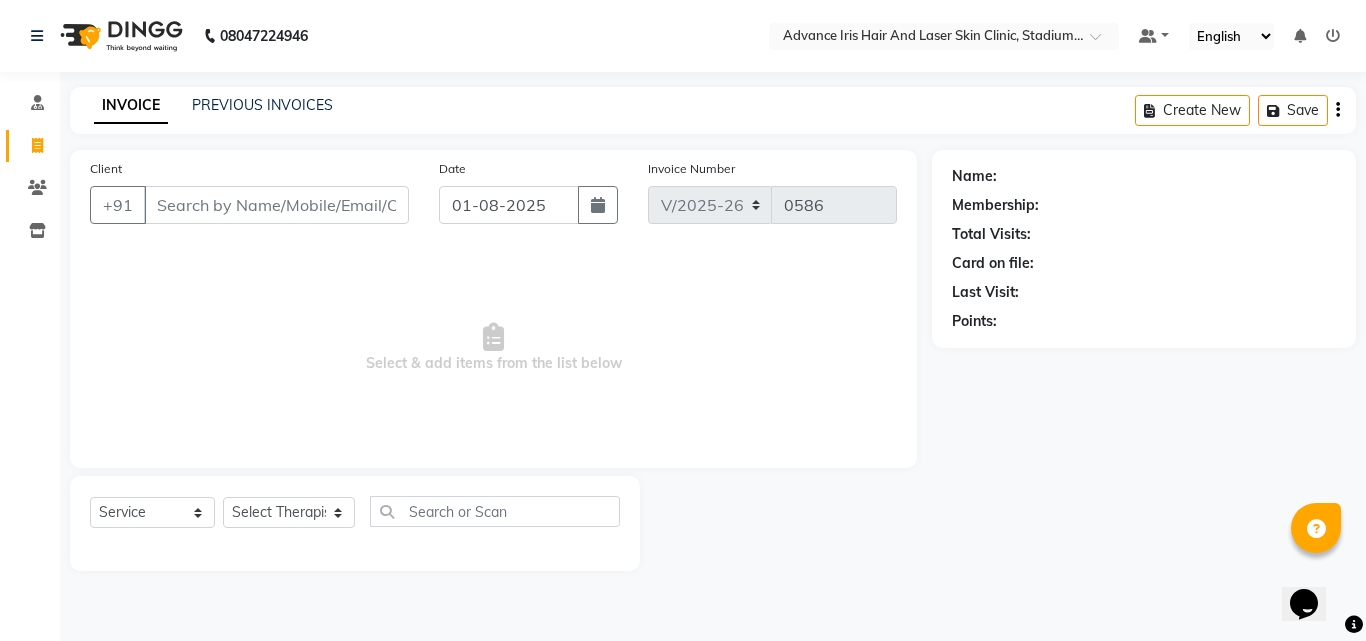 click on "INVOICE PREVIOUS INVOICES Create New   Save" 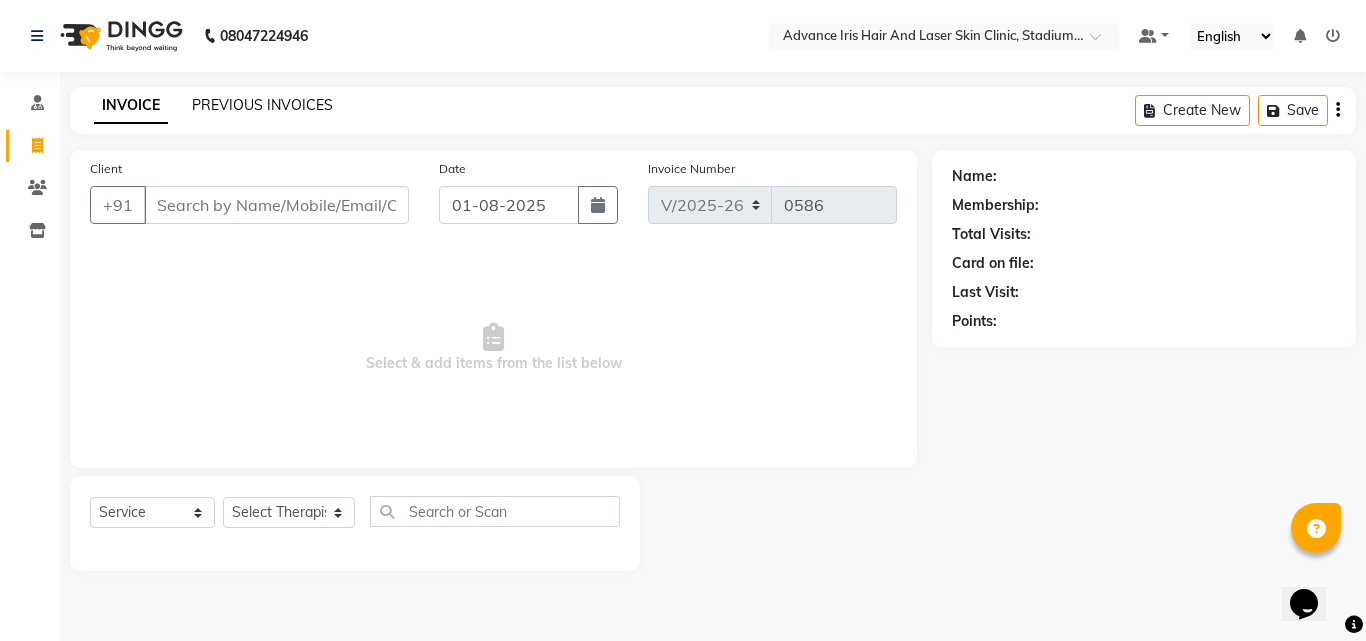 click on "PREVIOUS INVOICES" 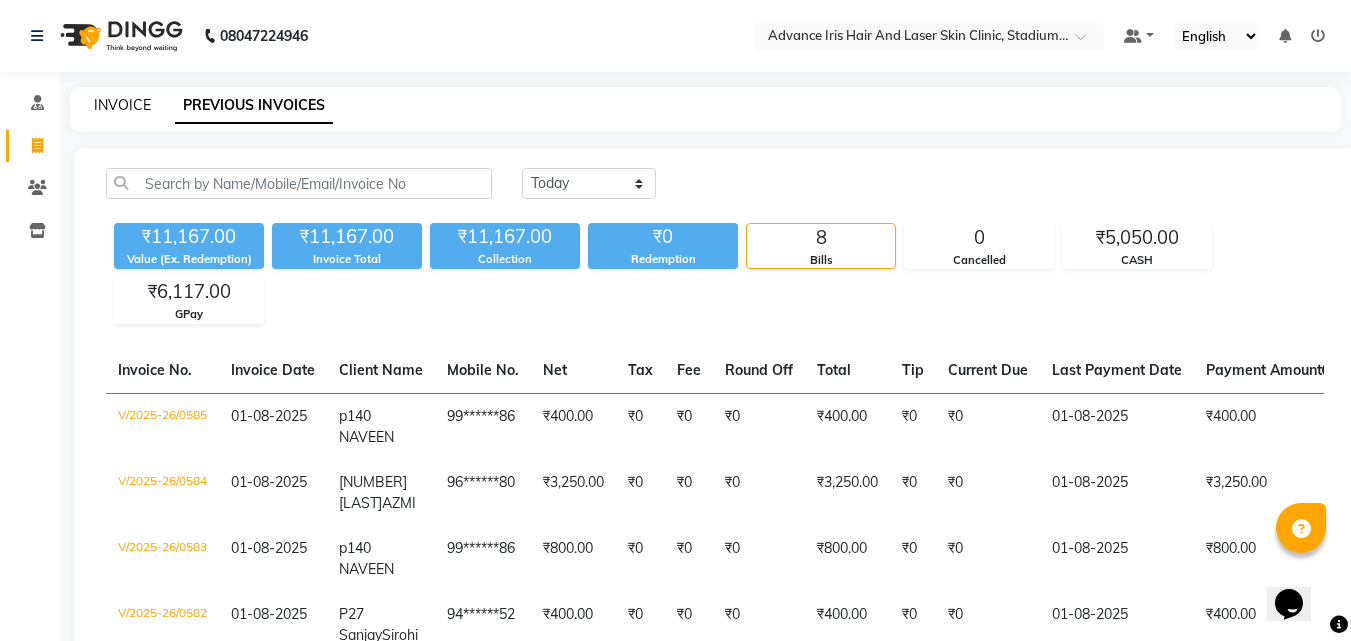 click on "INVOICE" 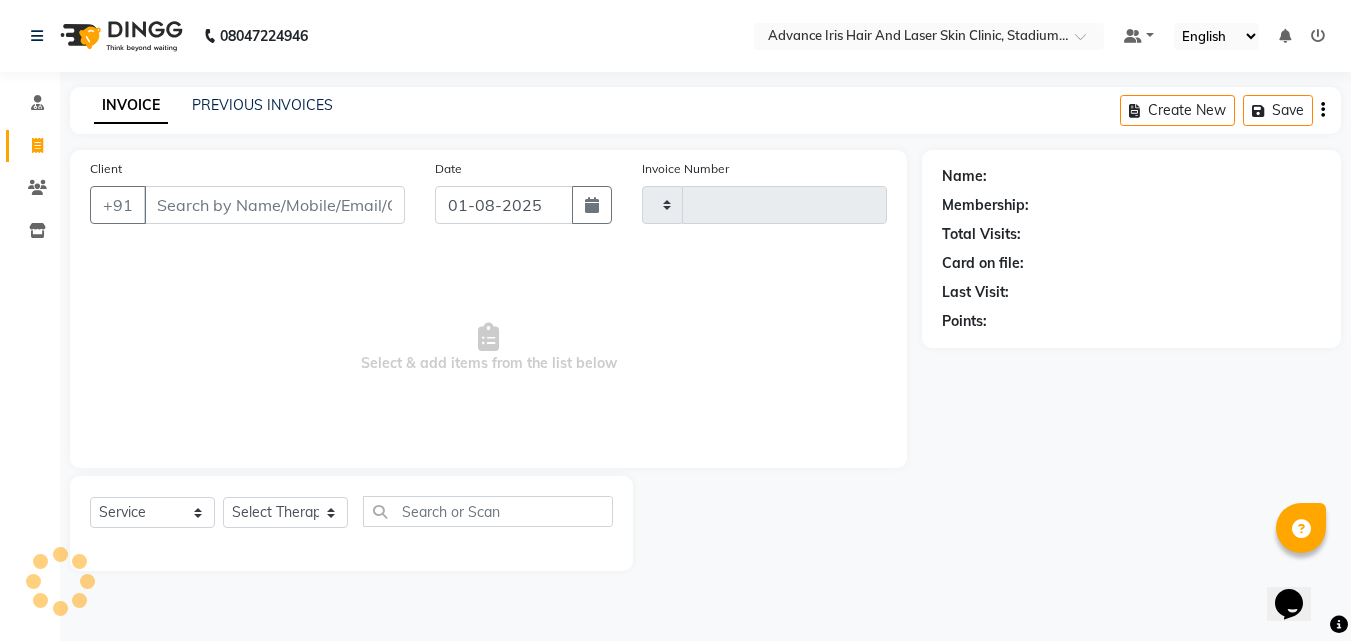 type on "0586" 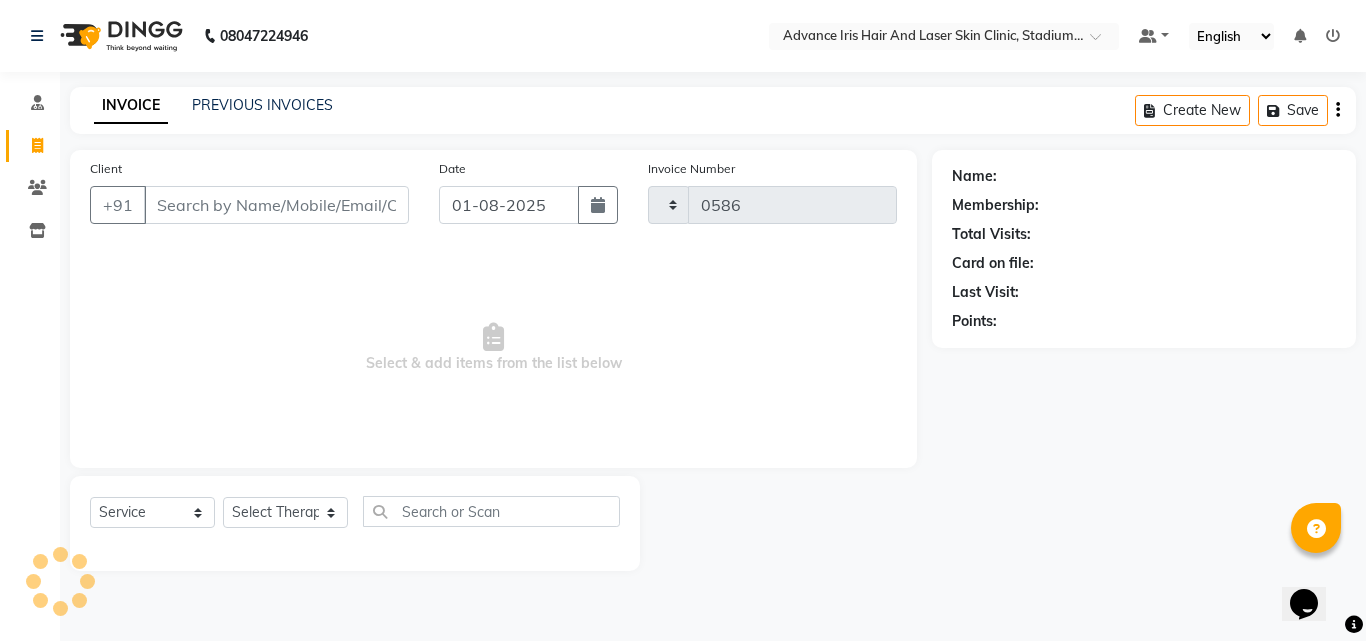 select on "5825" 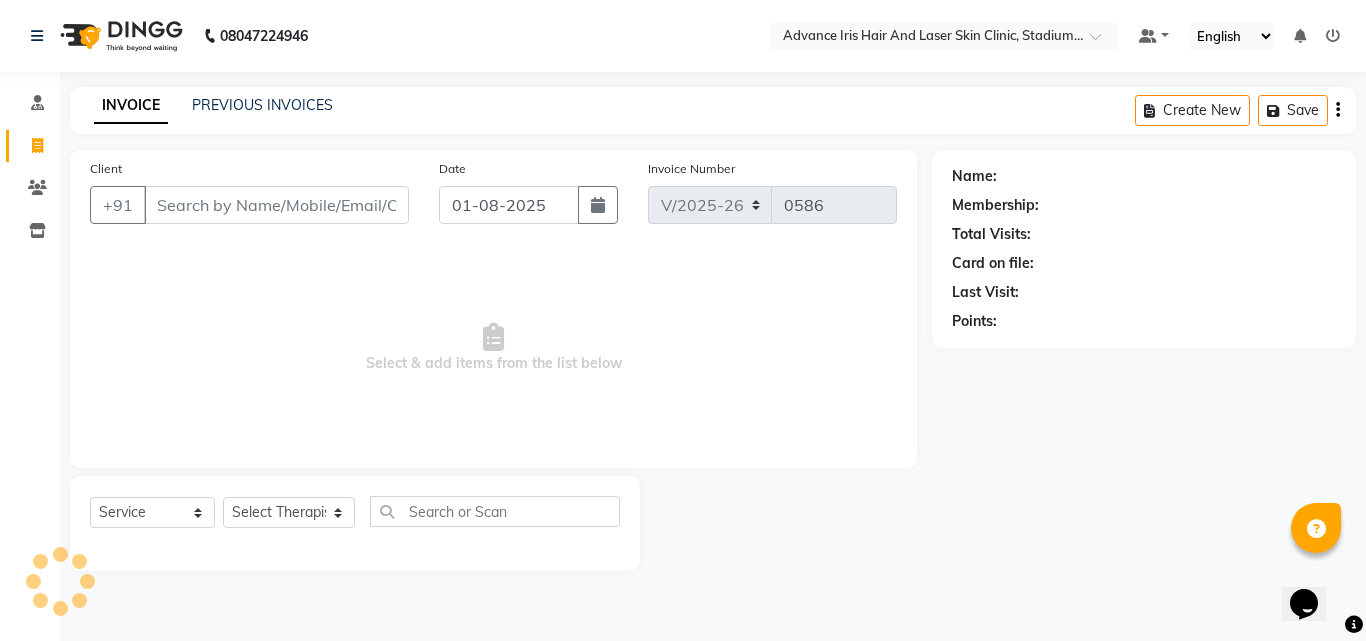 click on "Client" at bounding box center (276, 205) 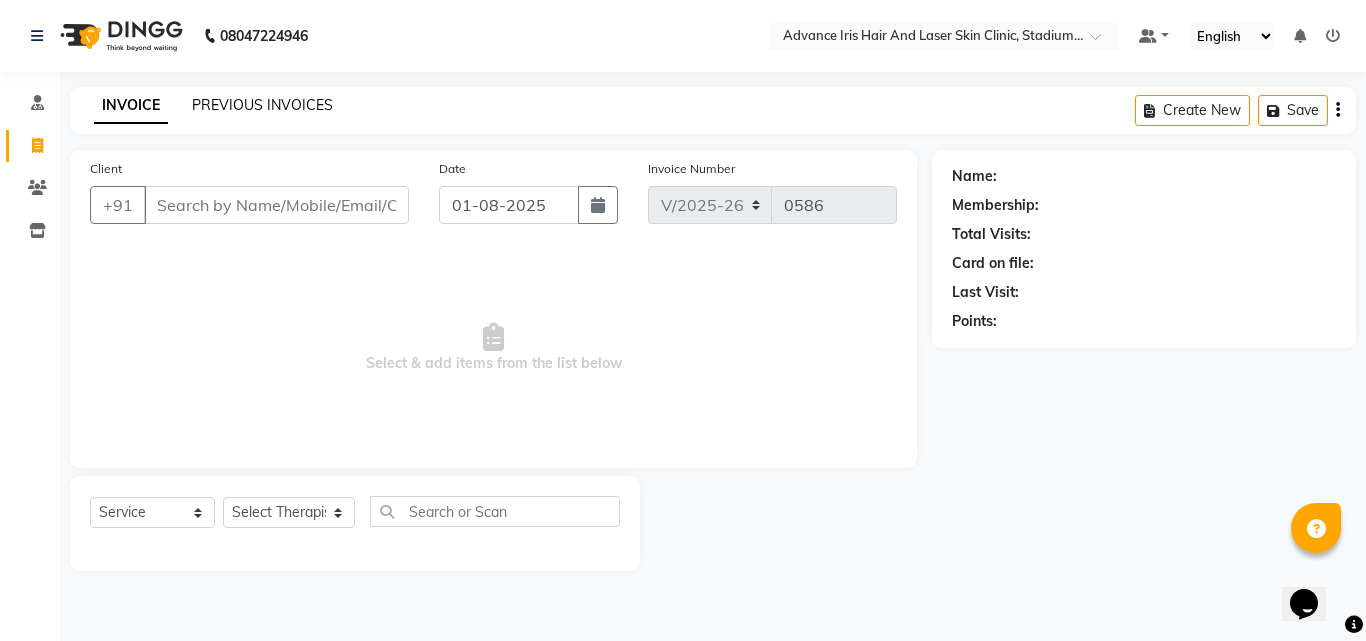 click on "PREVIOUS INVOICES" 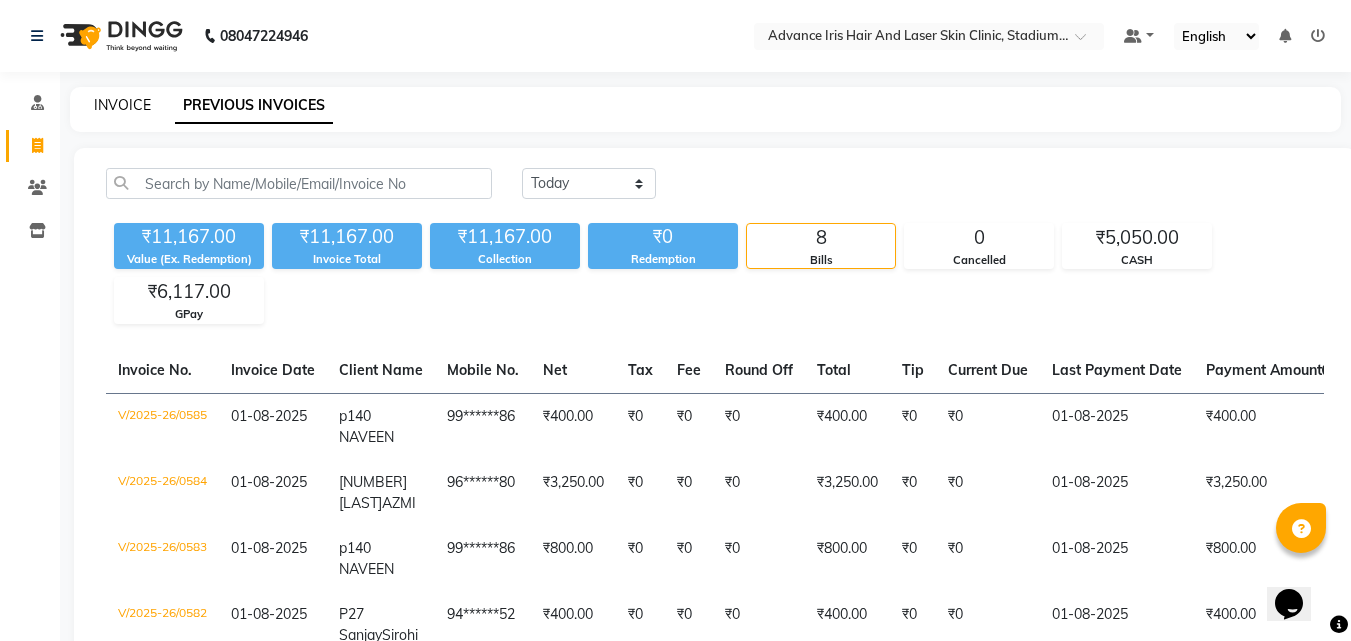 click on "INVOICE" 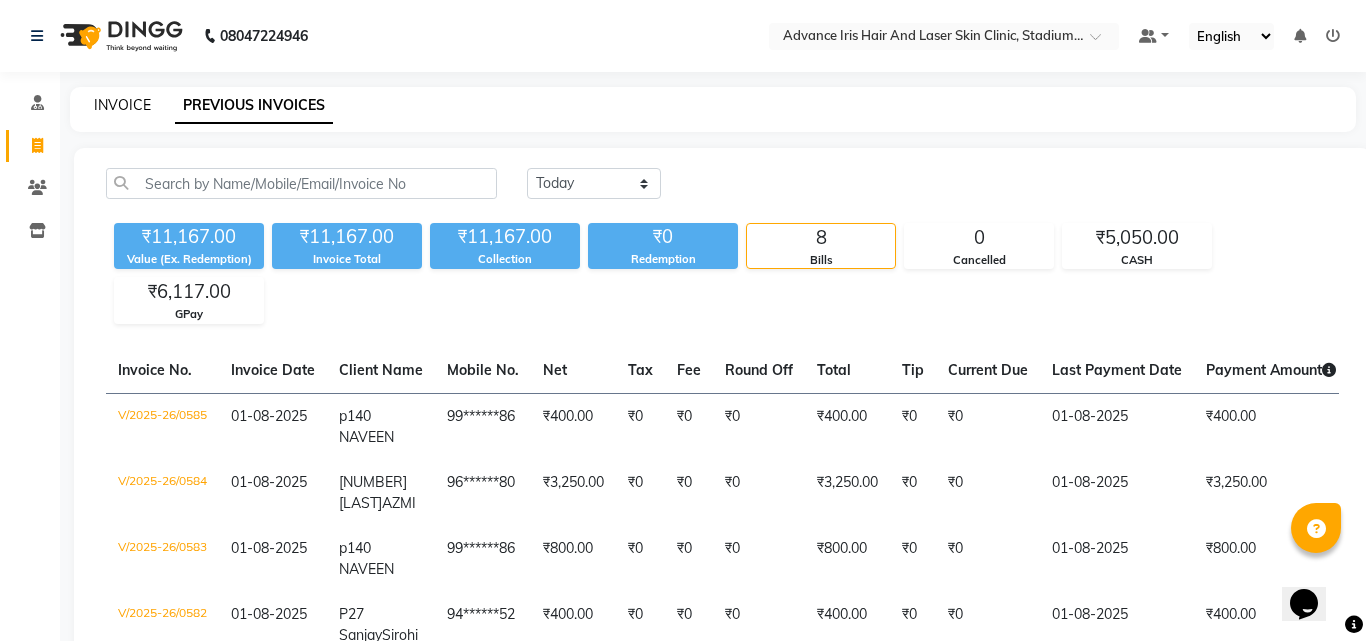 select on "5825" 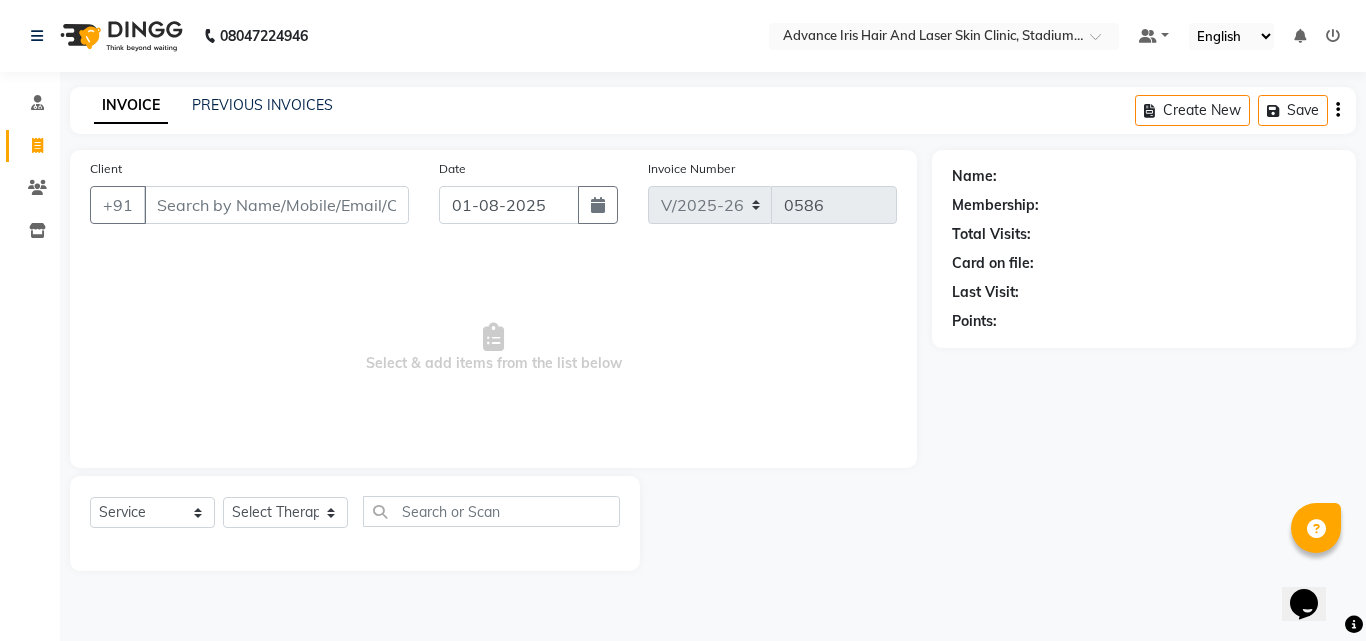 click on "Client" at bounding box center [276, 205] 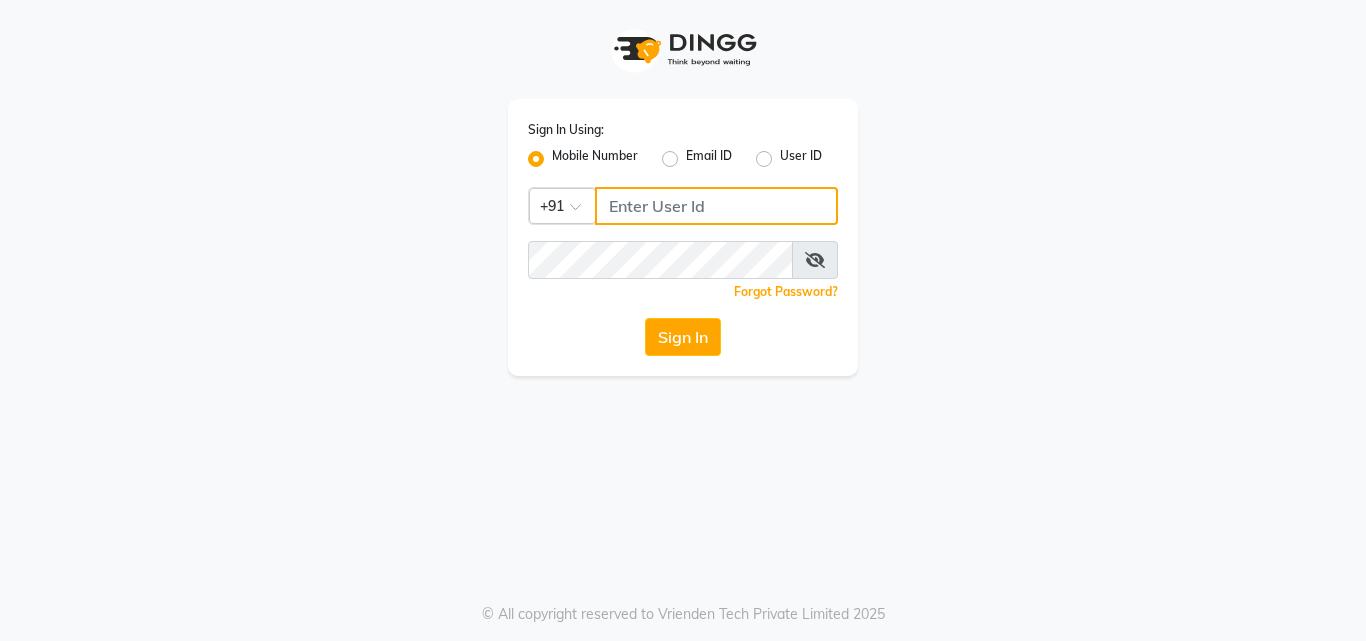type on "8439127930" 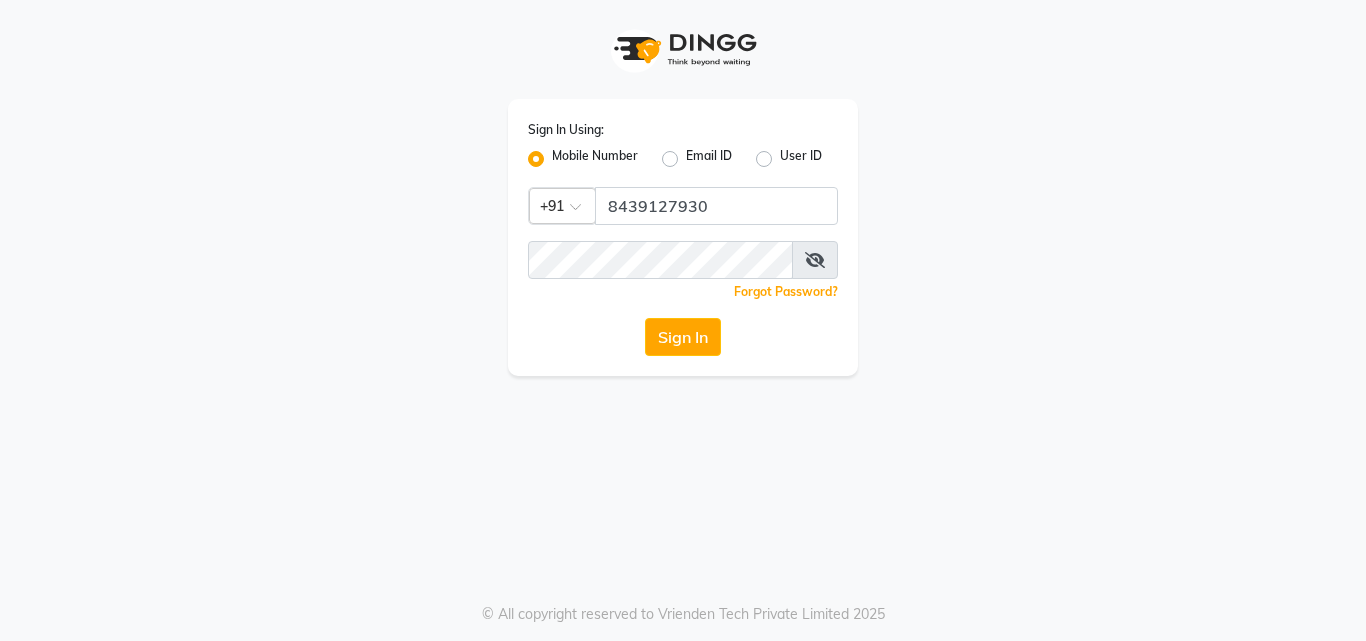 scroll, scrollTop: 0, scrollLeft: 0, axis: both 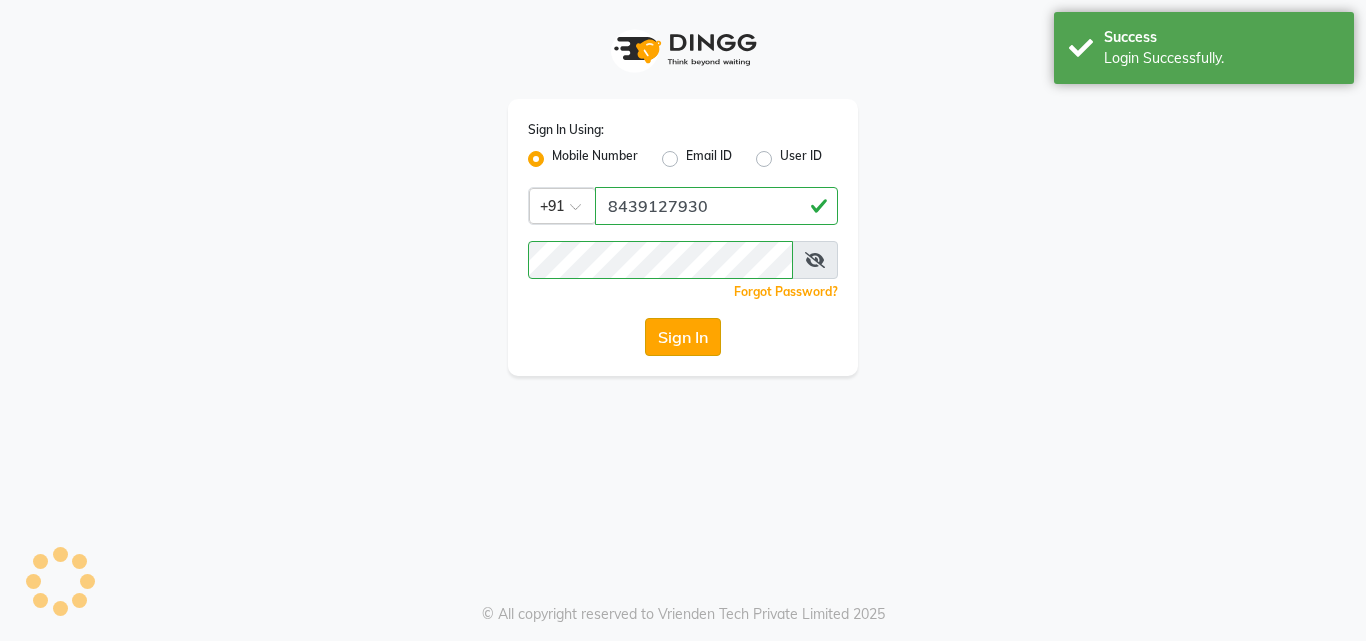 select on "service" 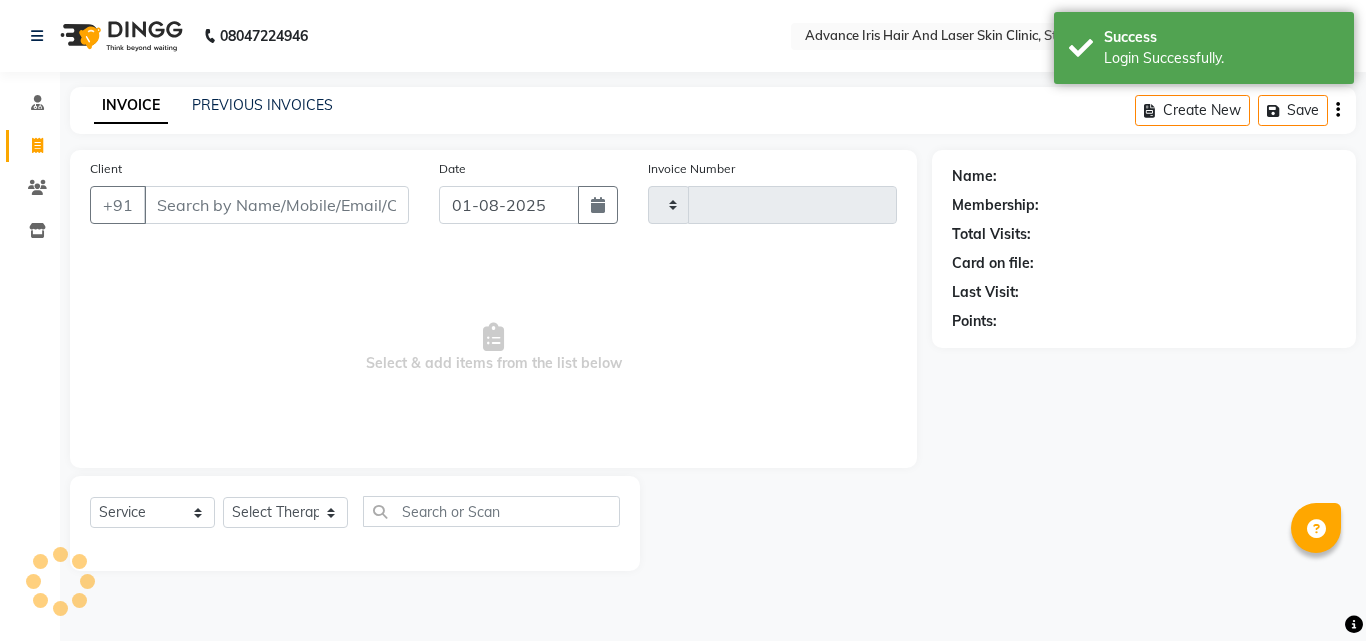 type on "0586" 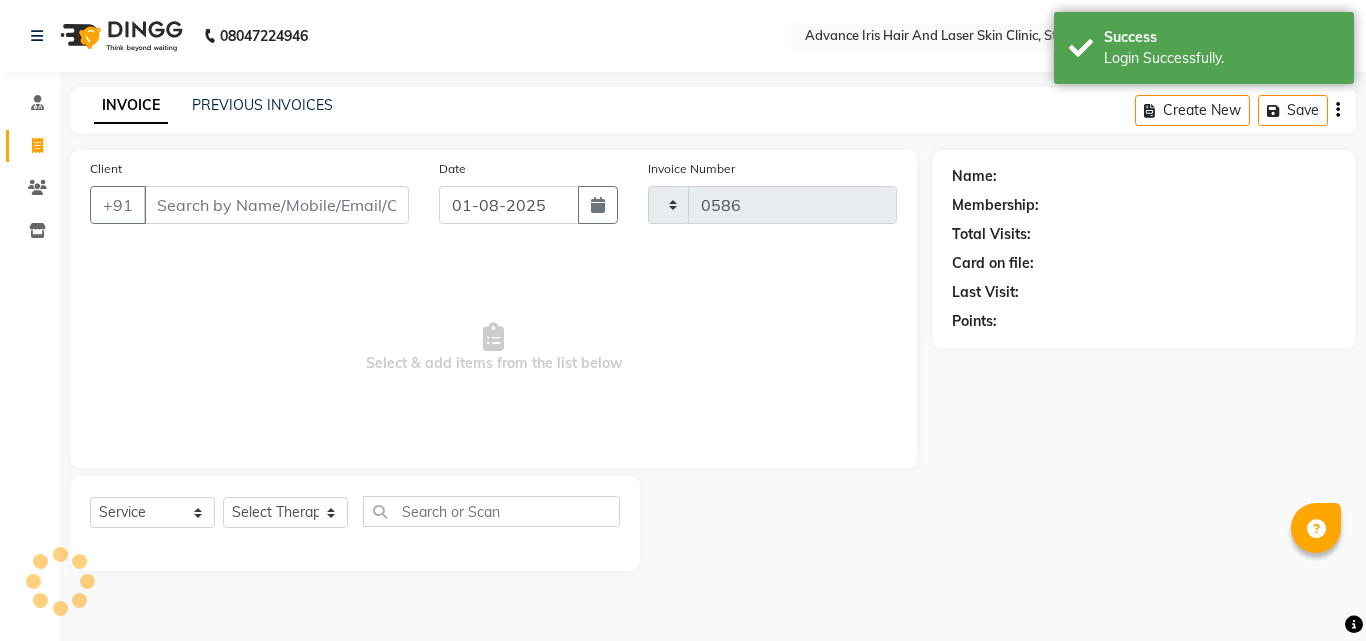 select on "5825" 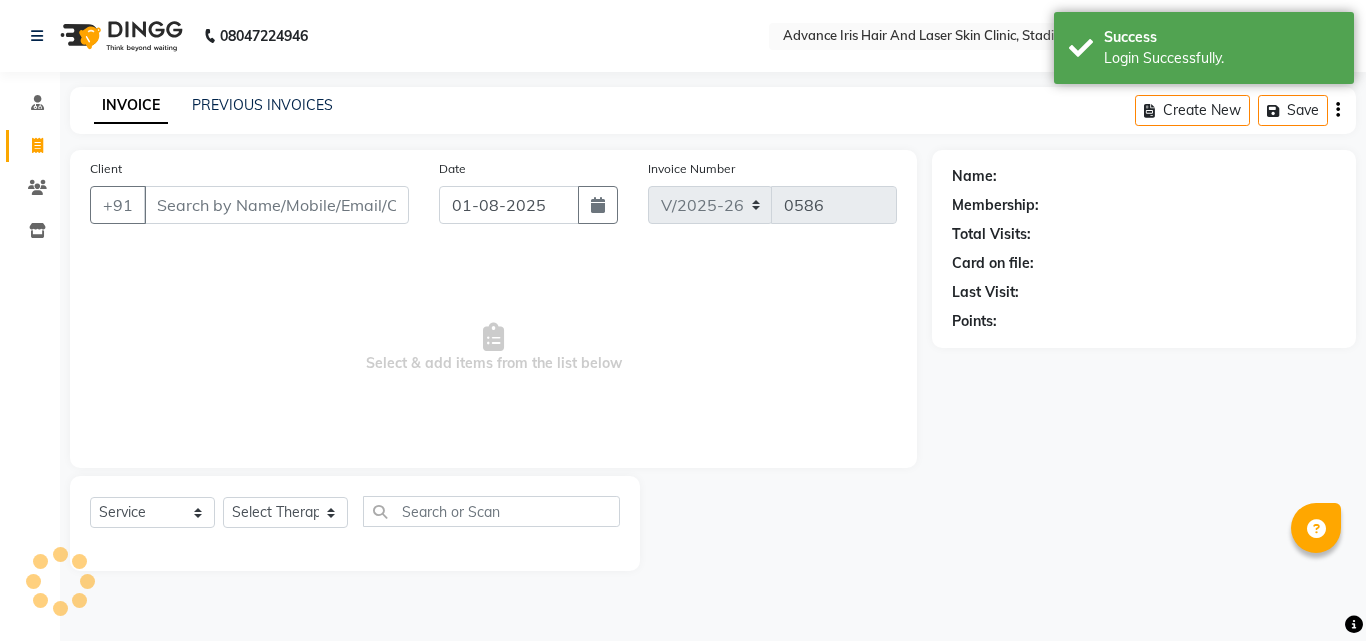 click on "Client" at bounding box center (276, 205) 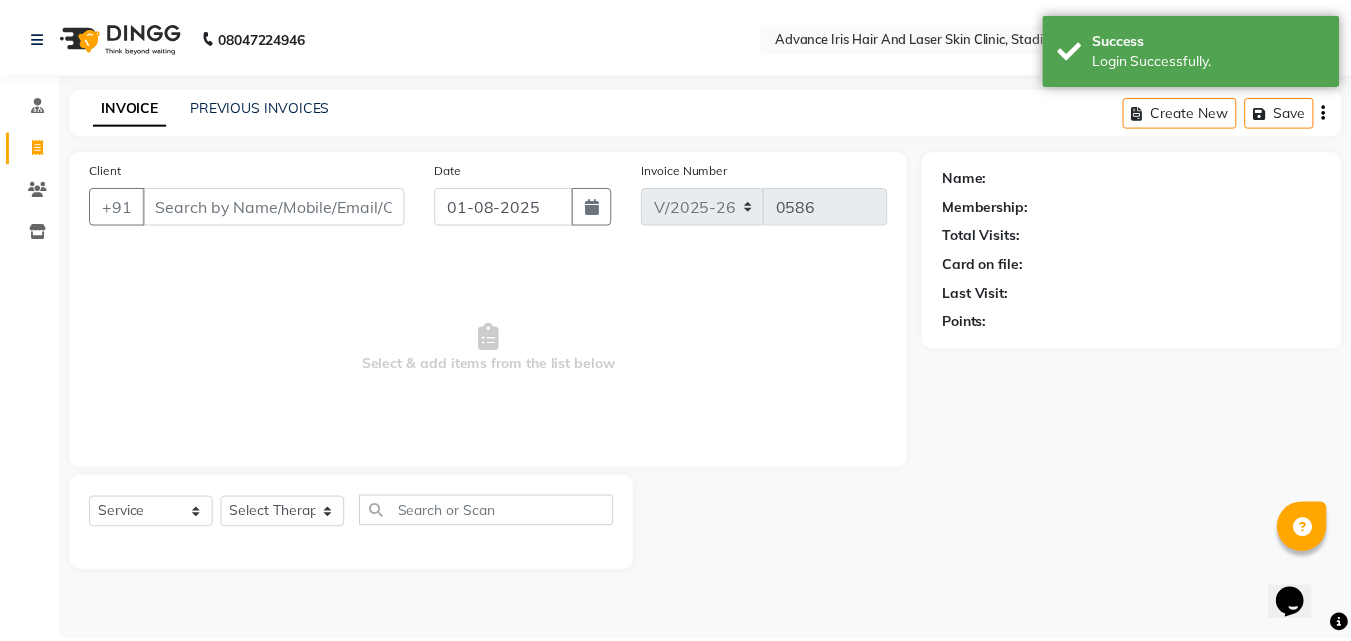 scroll, scrollTop: 0, scrollLeft: 0, axis: both 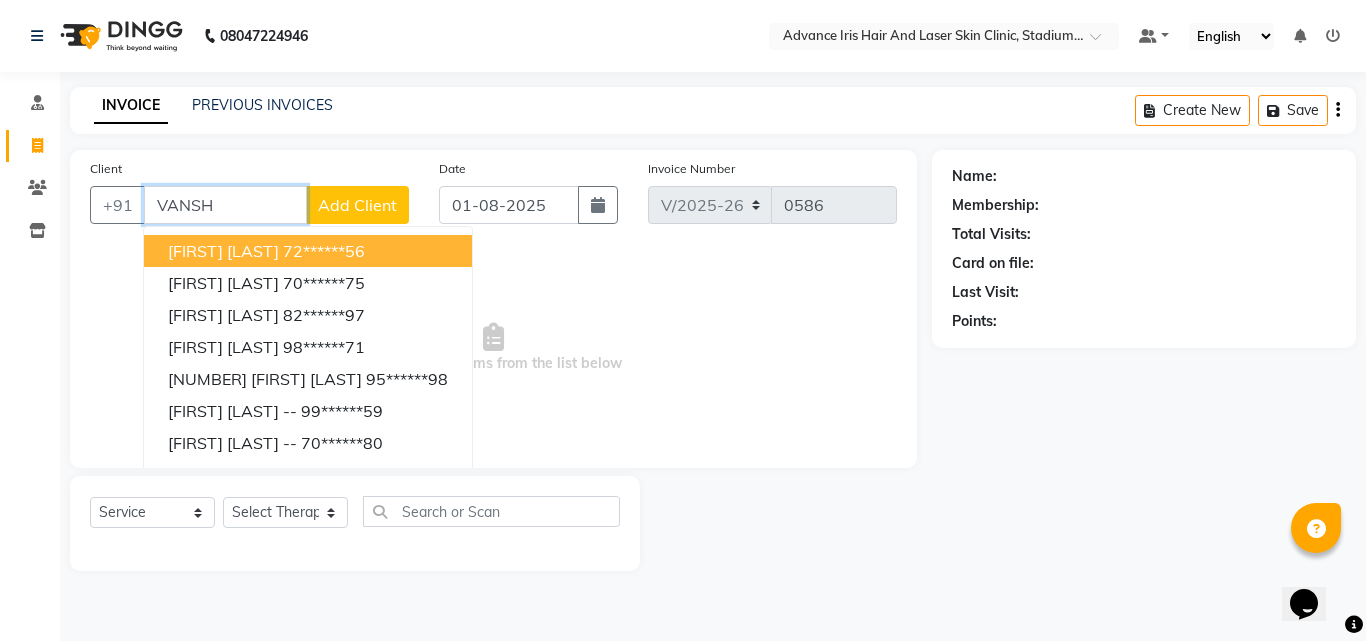 click on "VANSH" at bounding box center (225, 205) 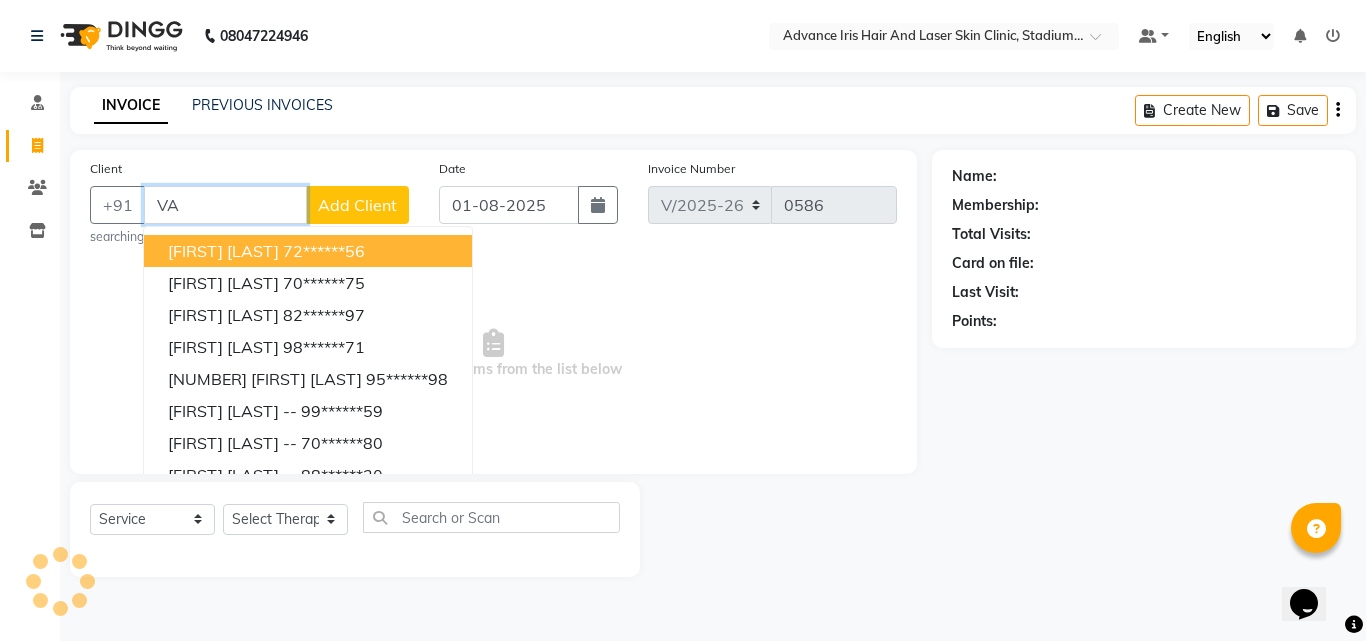 type on "V" 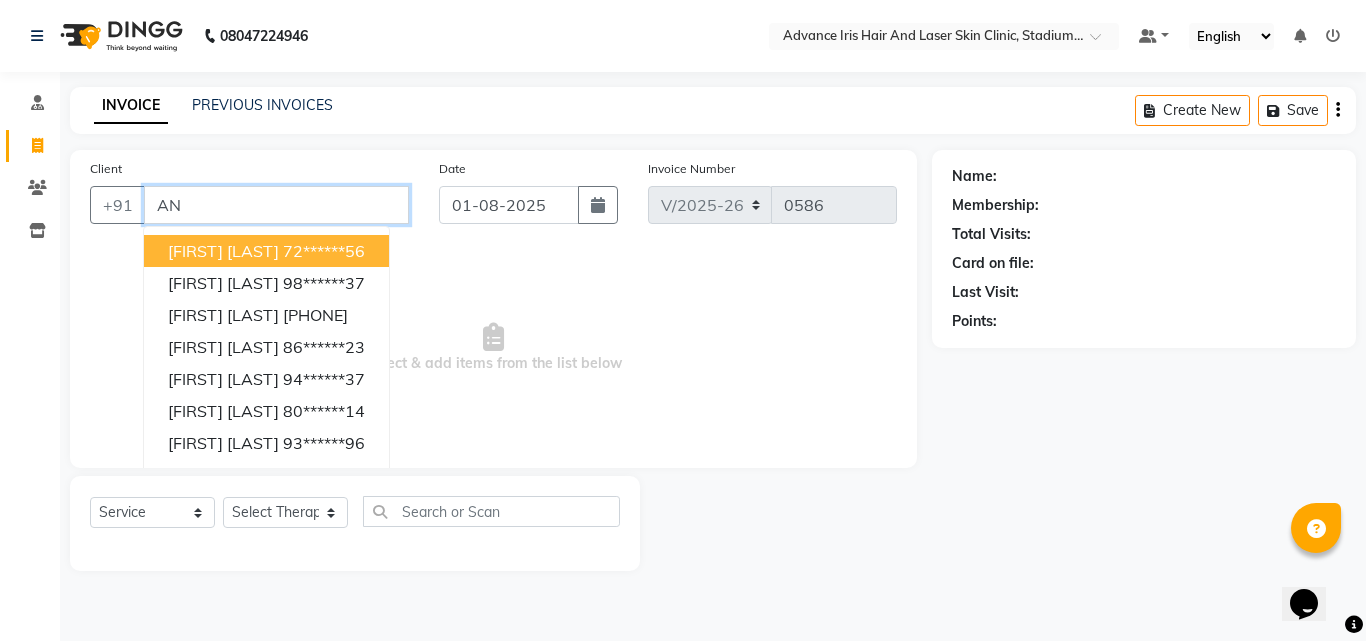type on "A" 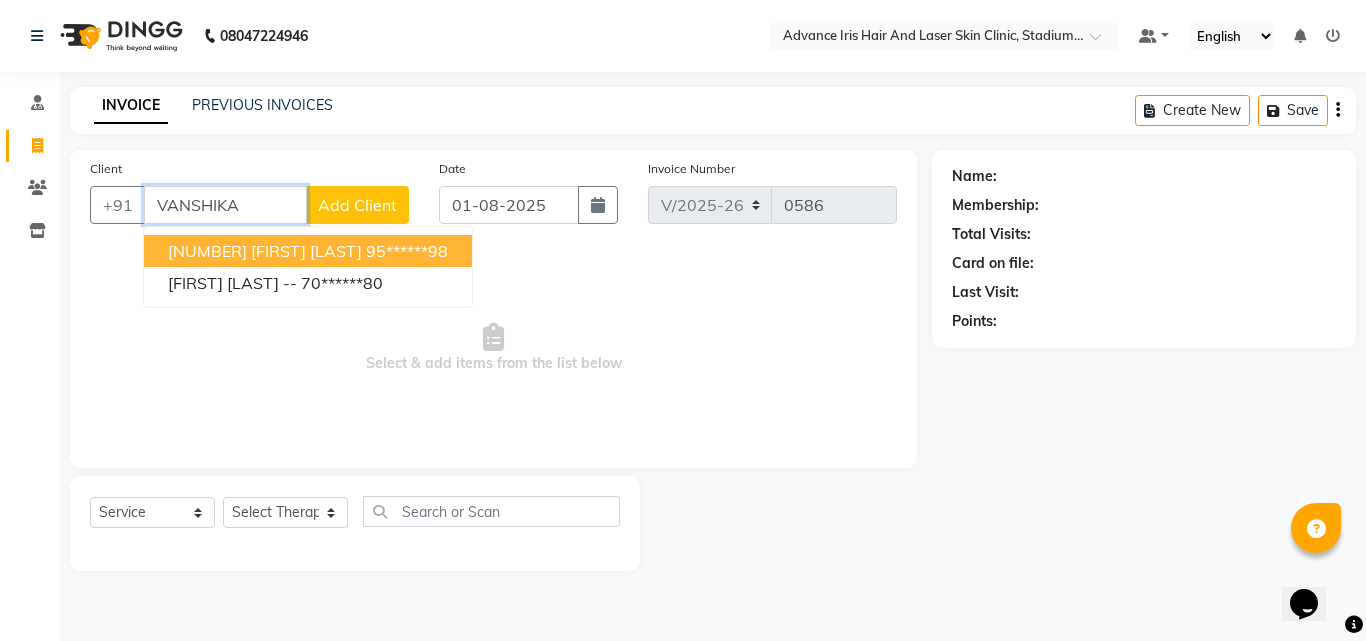 drag, startPoint x: 241, startPoint y: 208, endPoint x: 254, endPoint y: 201, distance: 14.764823 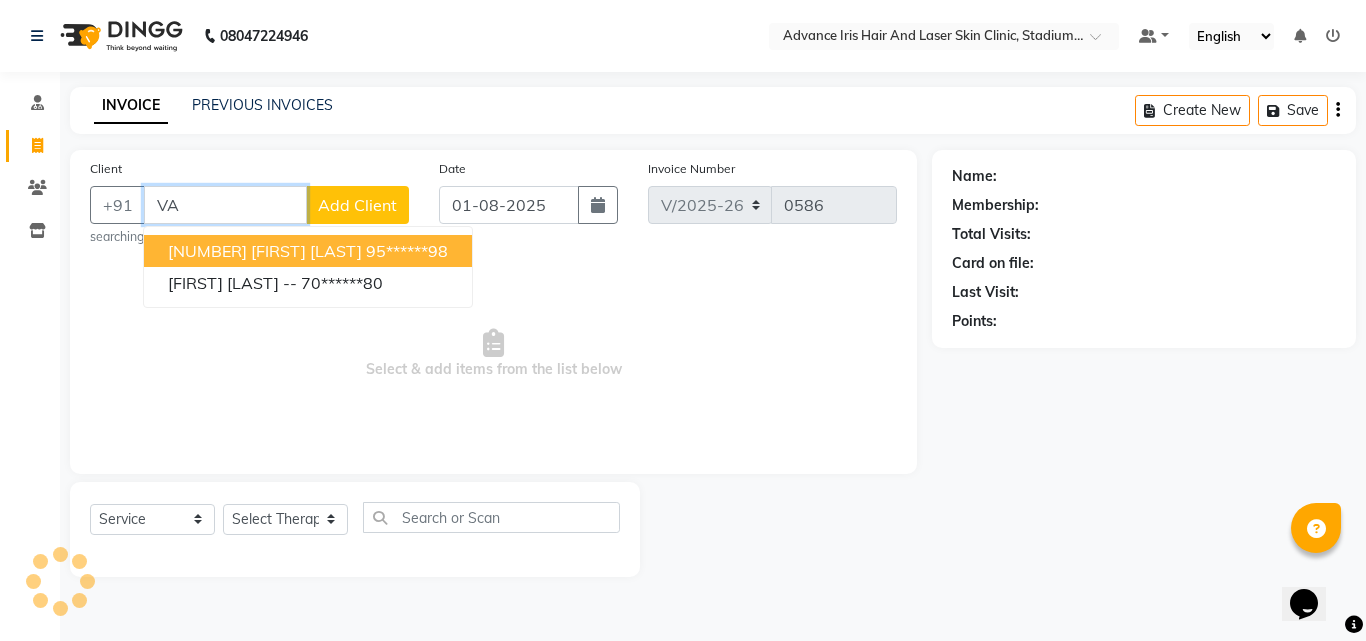 type on "V" 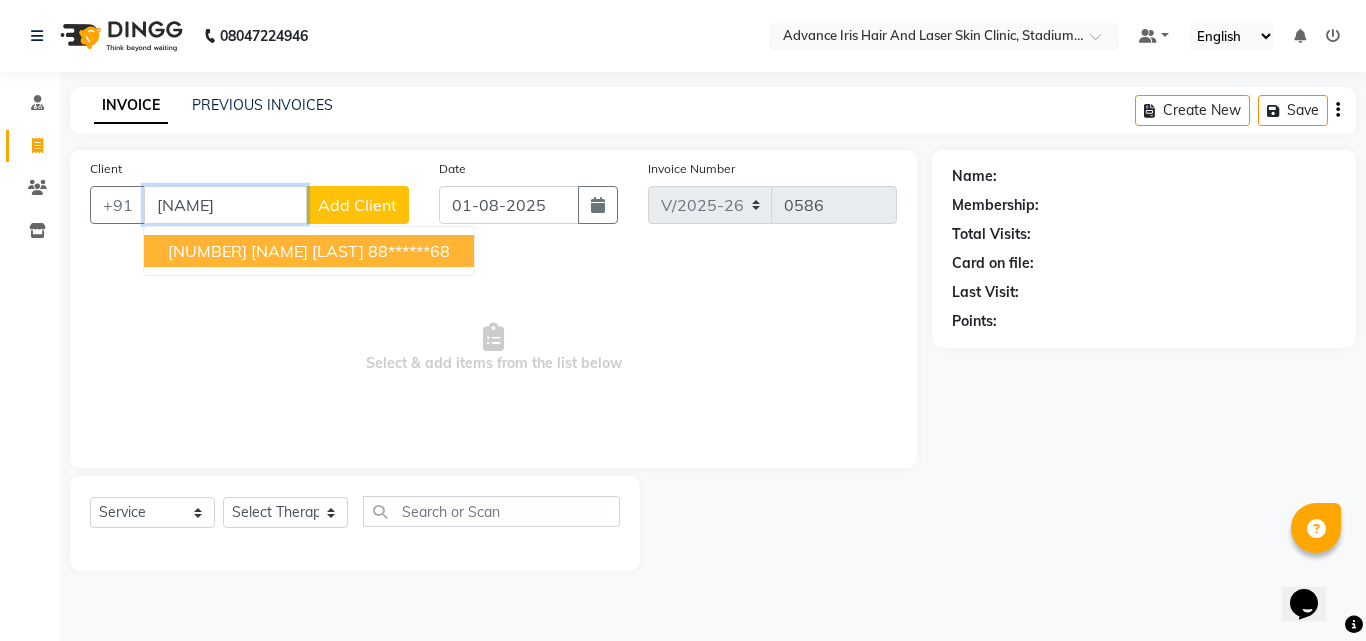 click on "[NUMBER] [NAME] [LAST]" at bounding box center (266, 251) 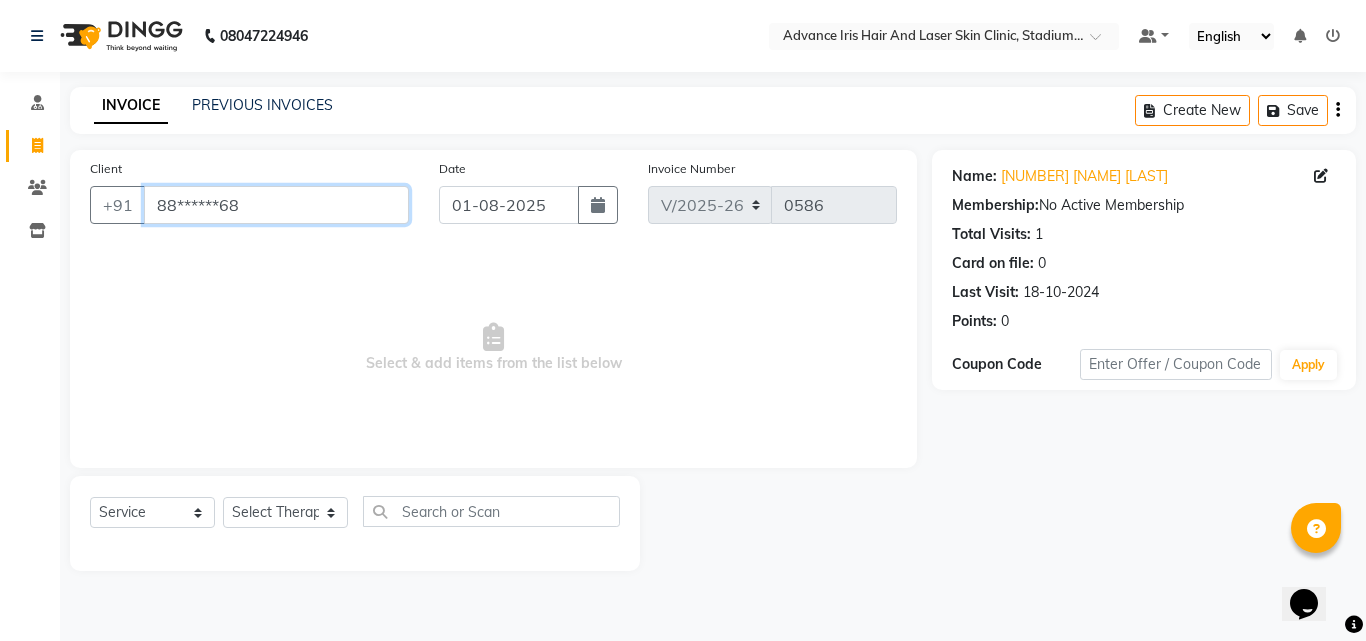 click on "88******68" at bounding box center [276, 205] 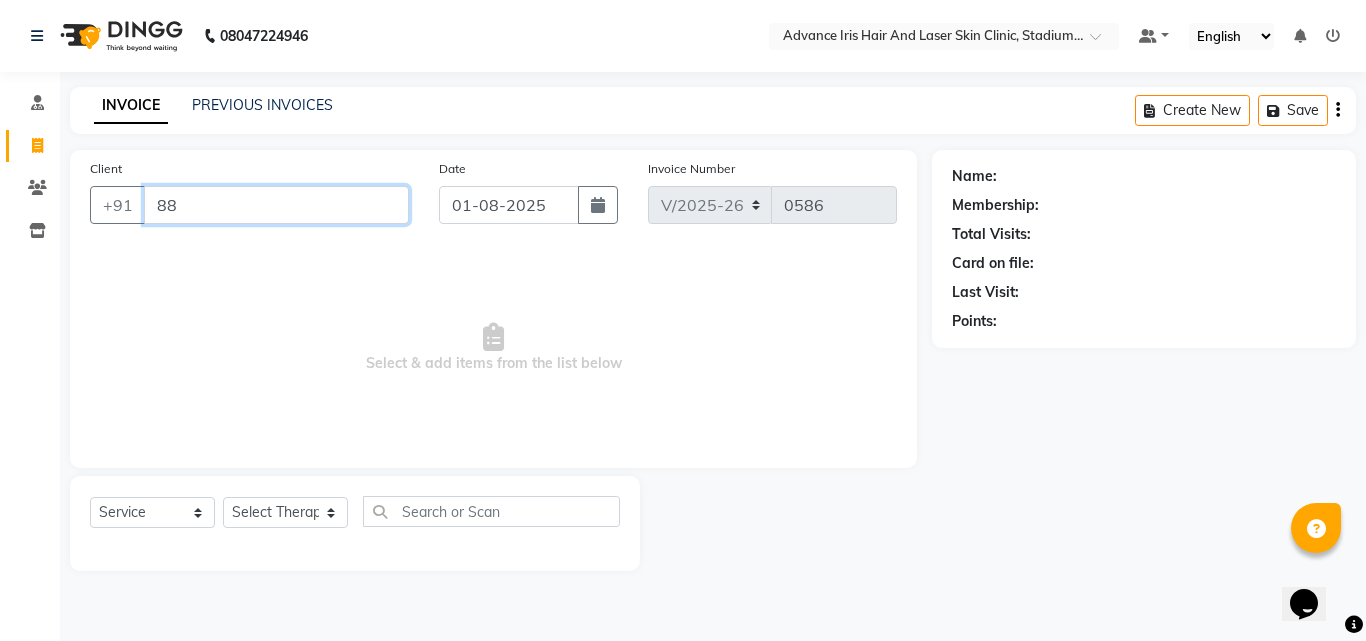 type on "8" 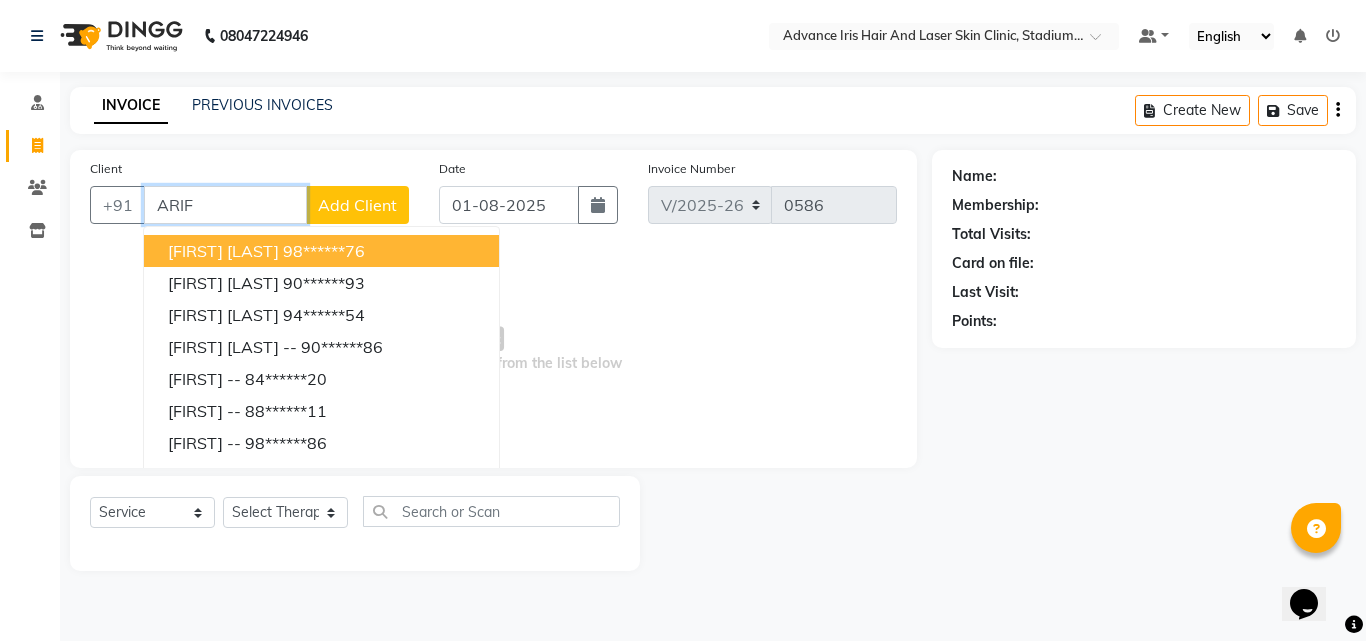 click on "ARIF" at bounding box center (225, 205) 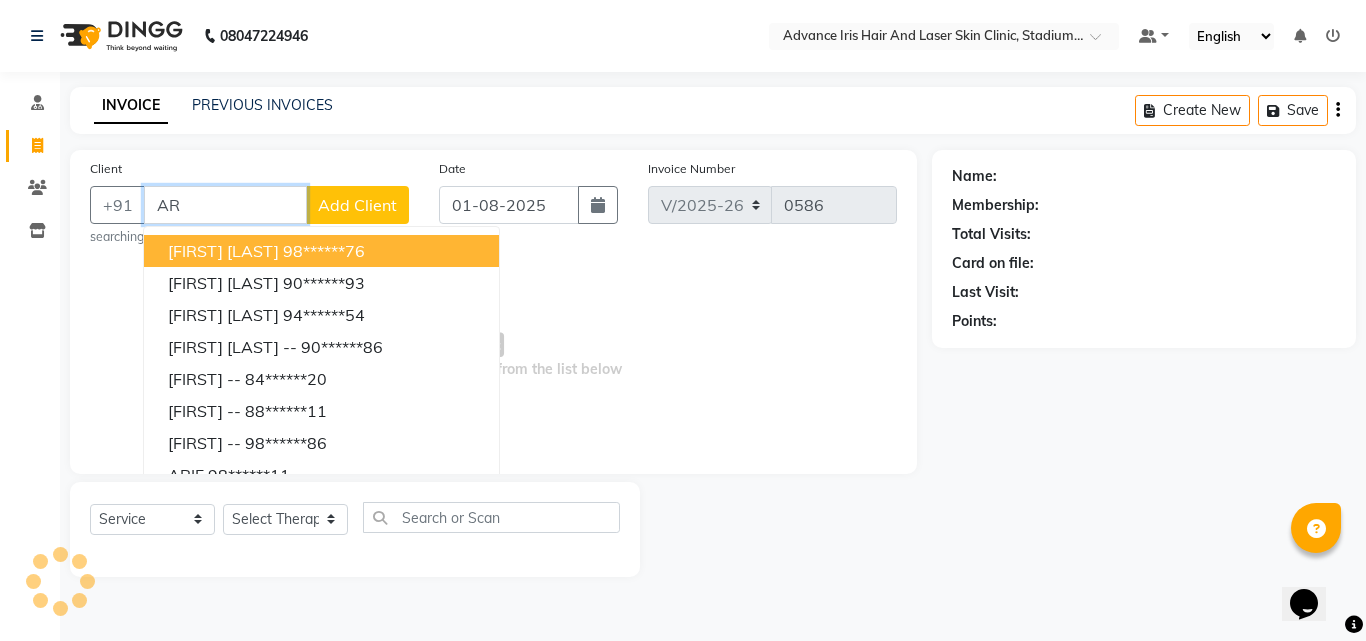 type on "A" 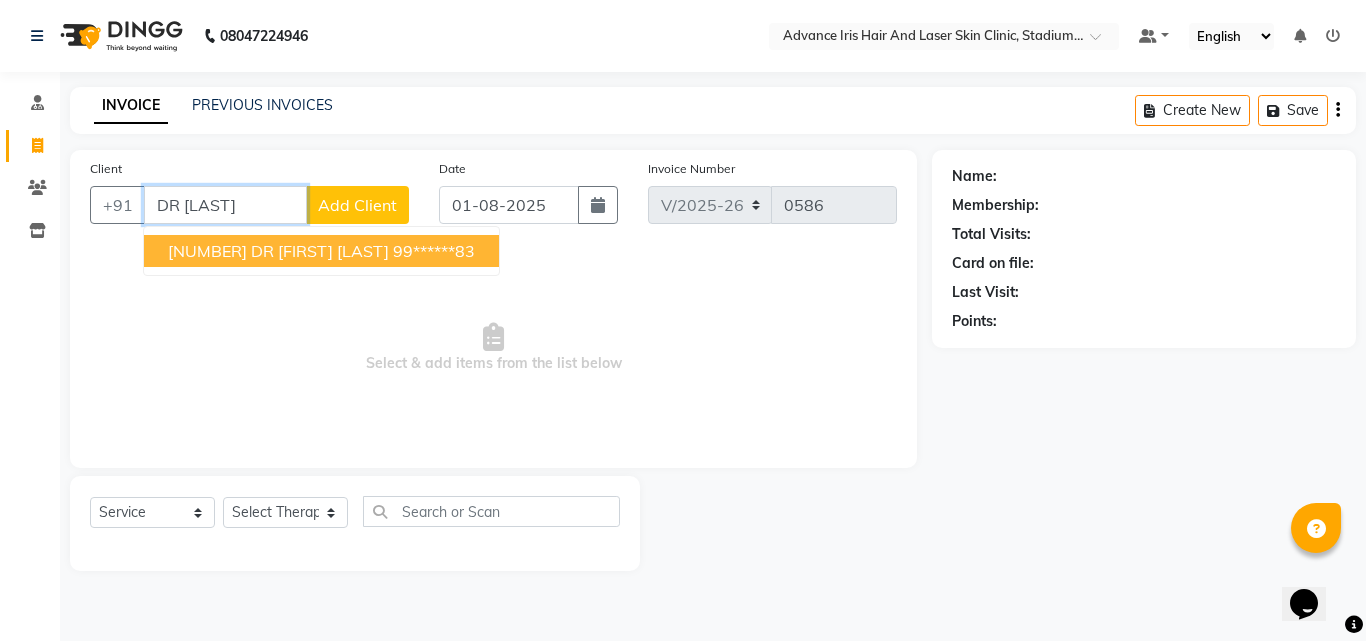 type on "DR [LAST]" 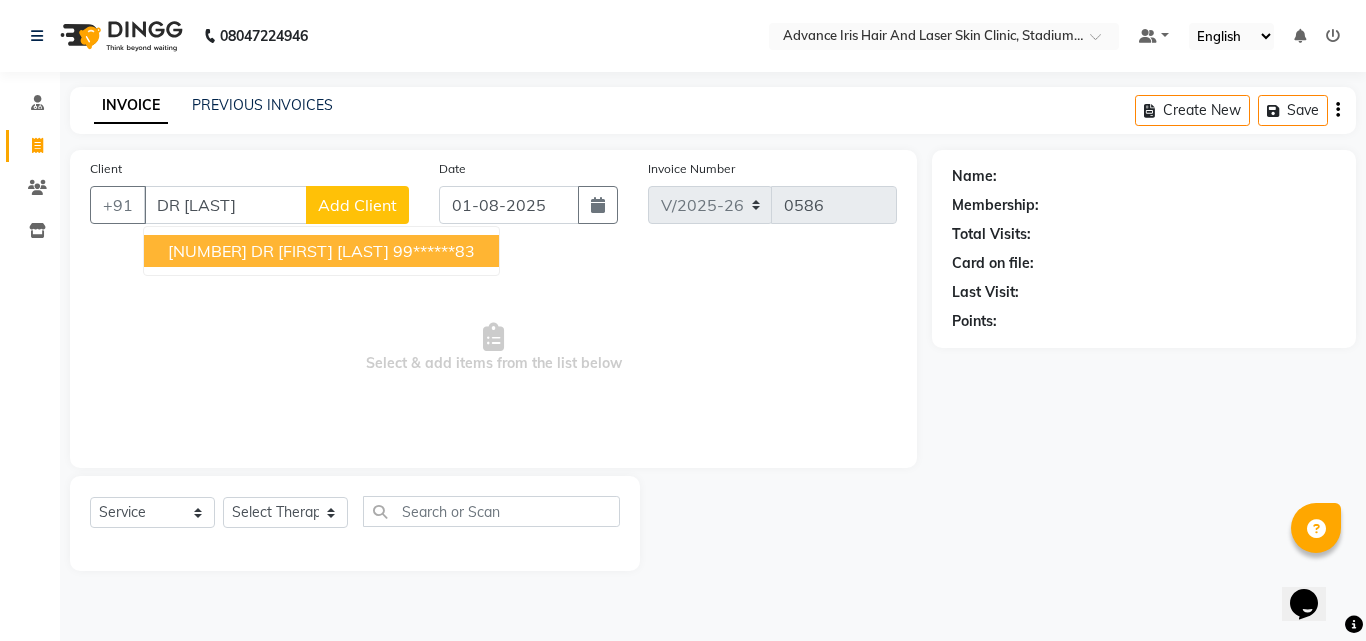 drag, startPoint x: 761, startPoint y: 495, endPoint x: 827, endPoint y: 475, distance: 68.96376 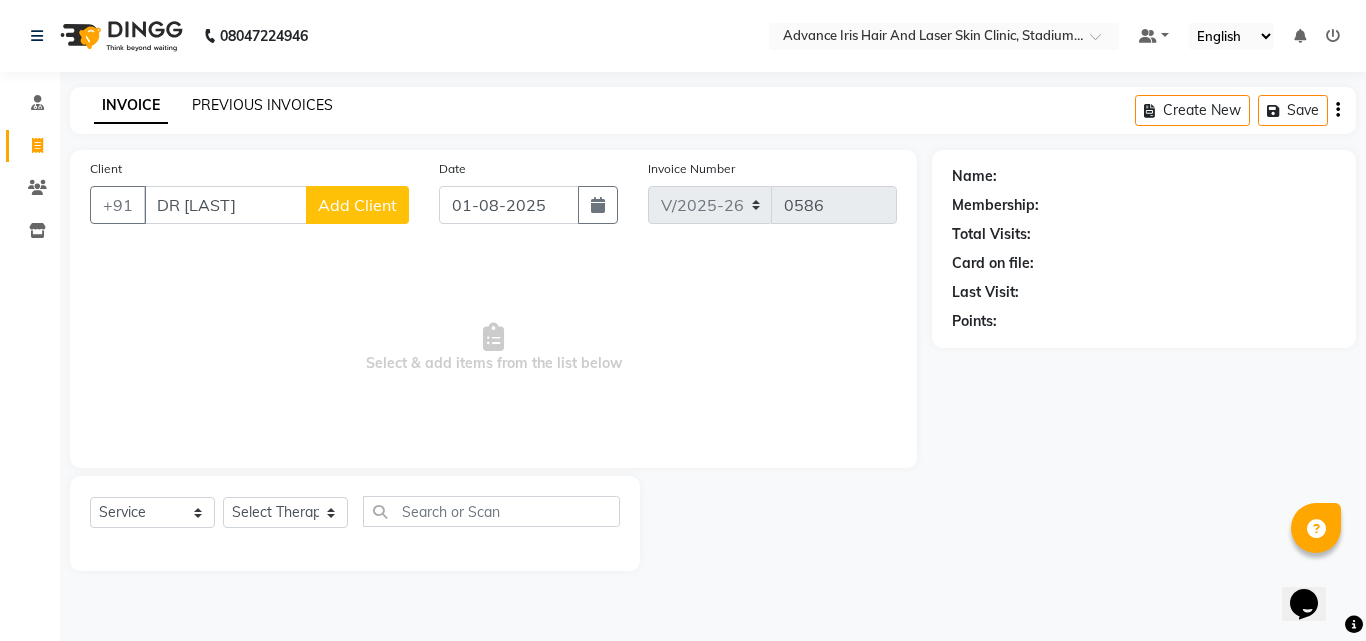 drag, startPoint x: 827, startPoint y: 475, endPoint x: 308, endPoint y: 103, distance: 638.54913 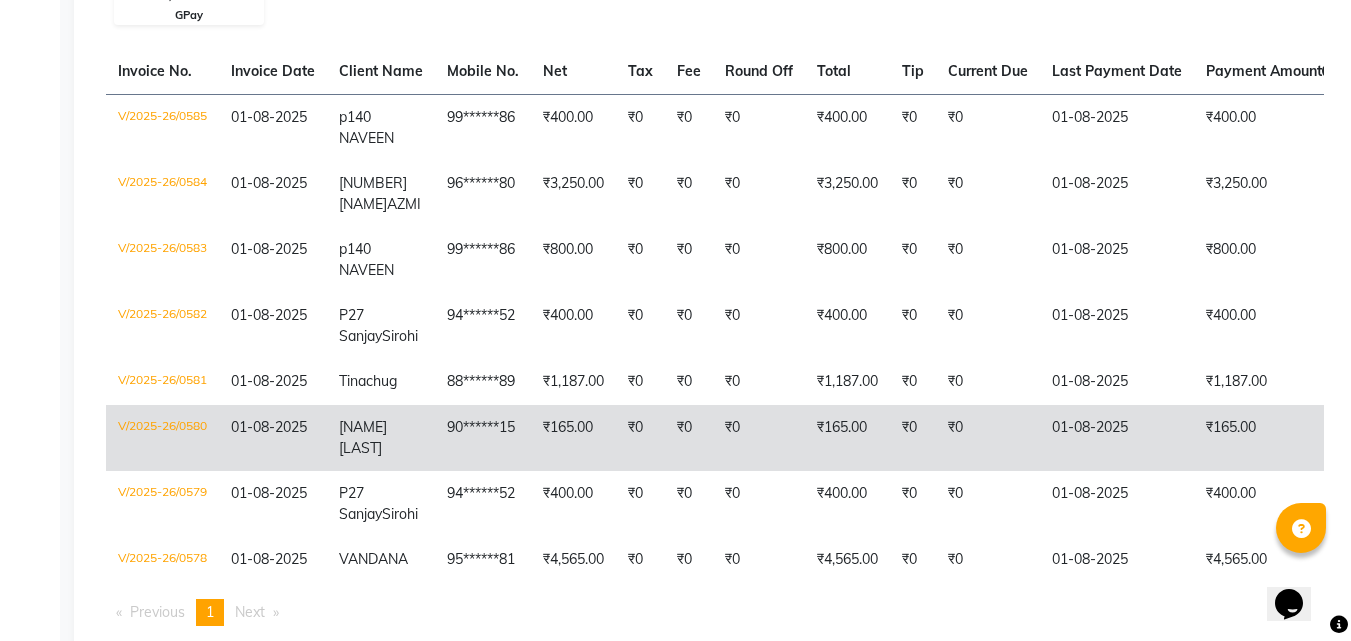 scroll, scrollTop: 300, scrollLeft: 0, axis: vertical 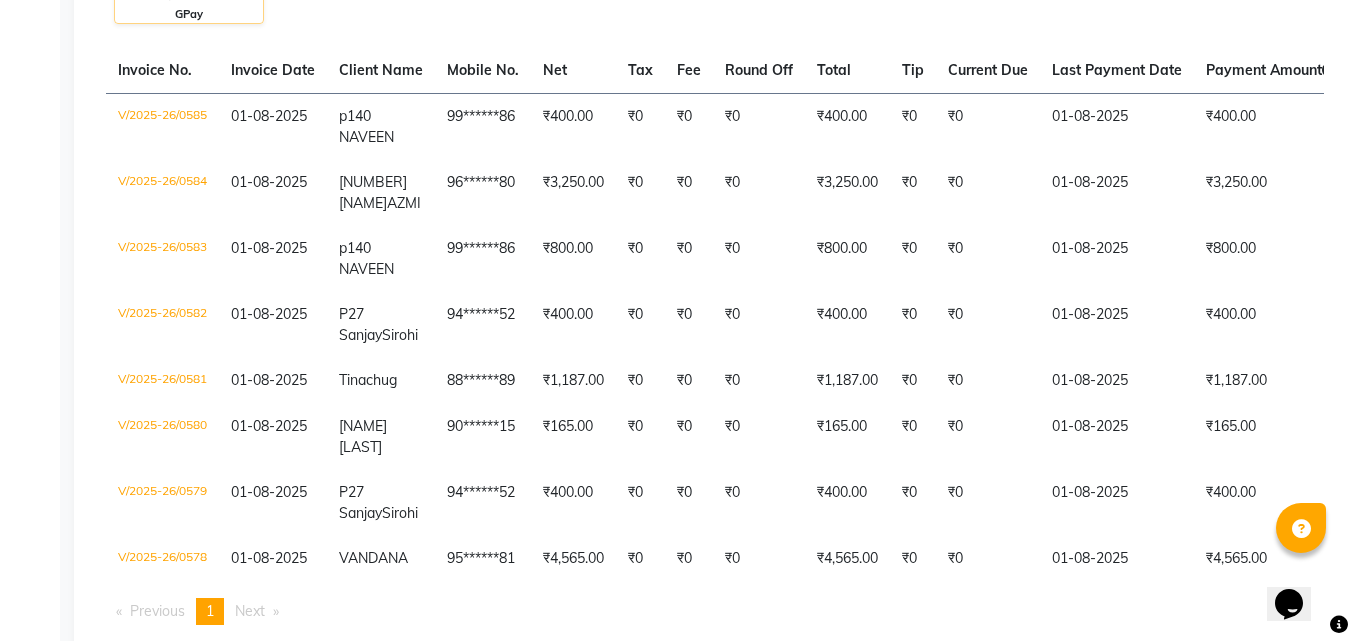 select on "service" 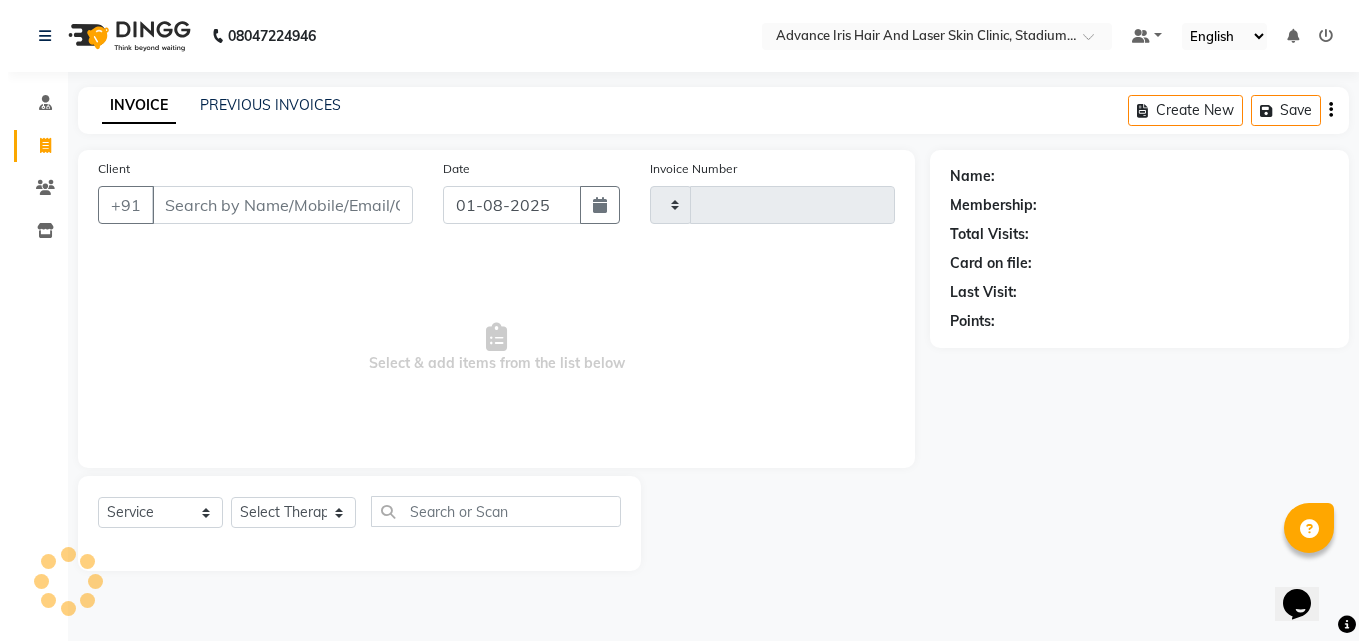 scroll, scrollTop: 0, scrollLeft: 0, axis: both 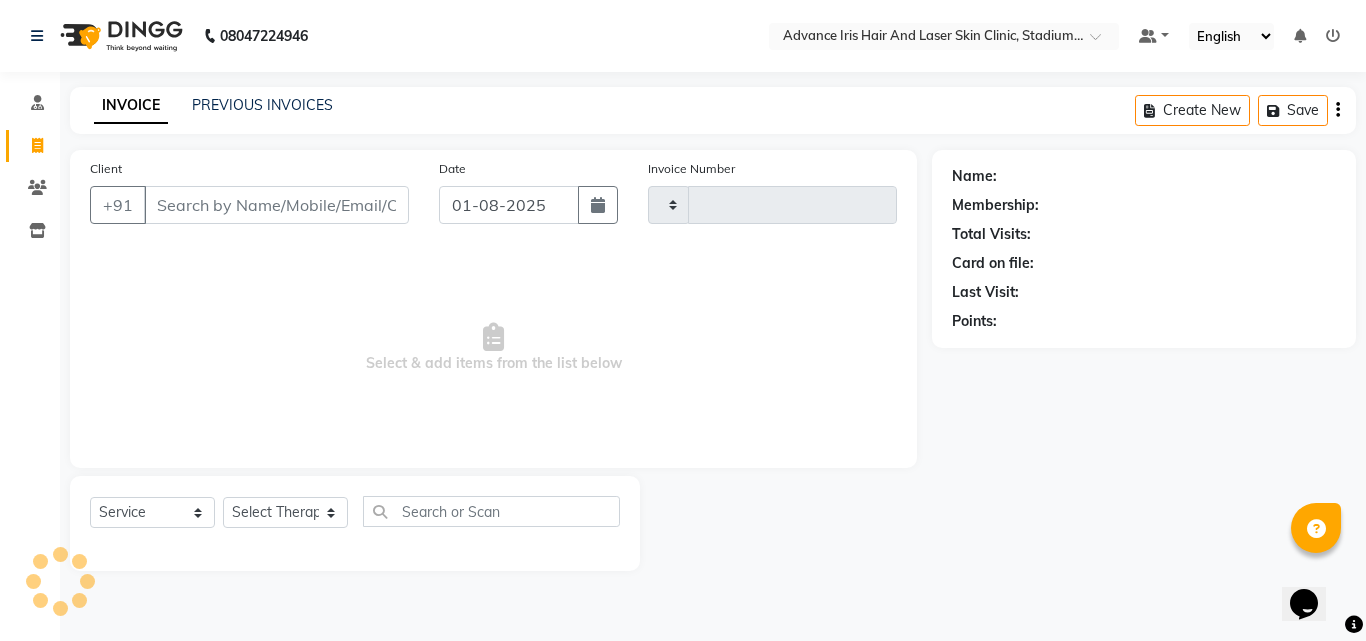 type on "0586" 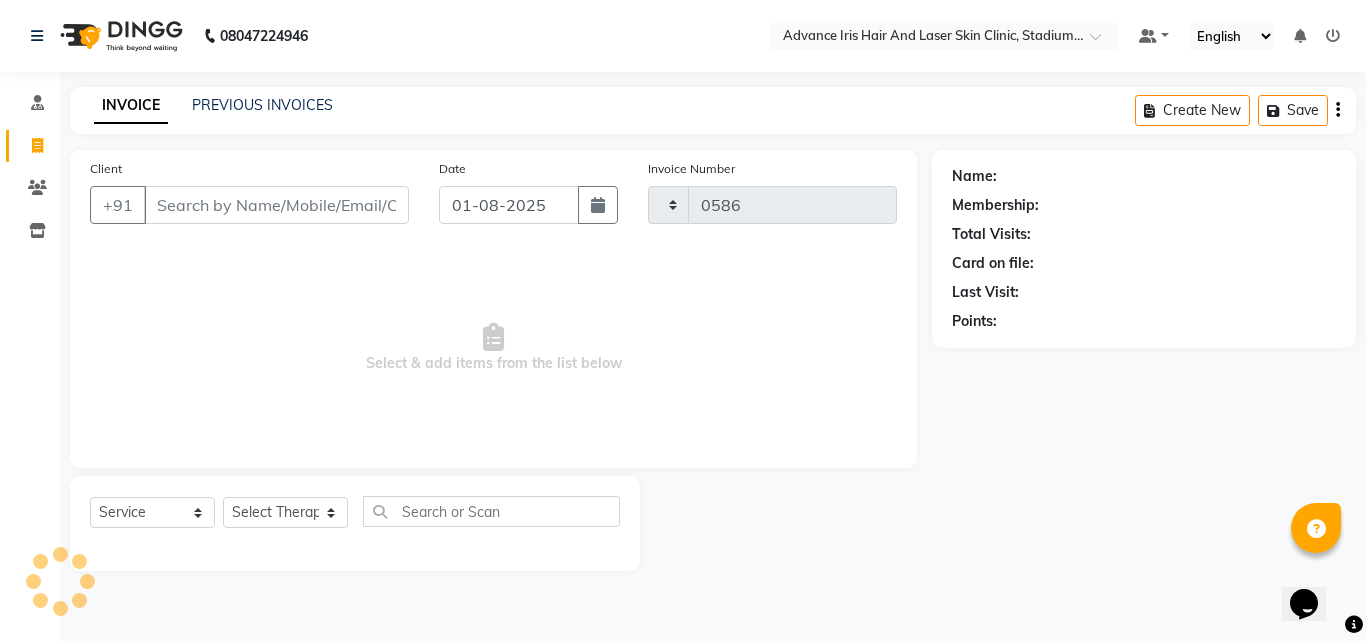 select on "5825" 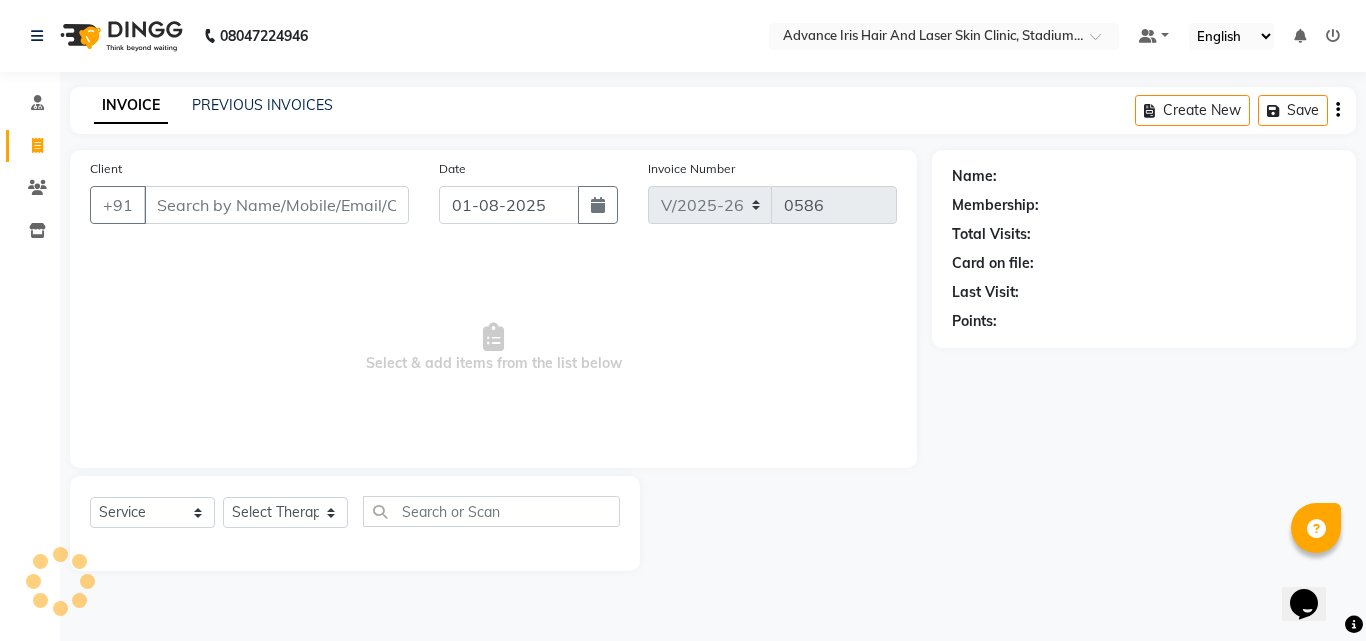click on "Client" at bounding box center [276, 205] 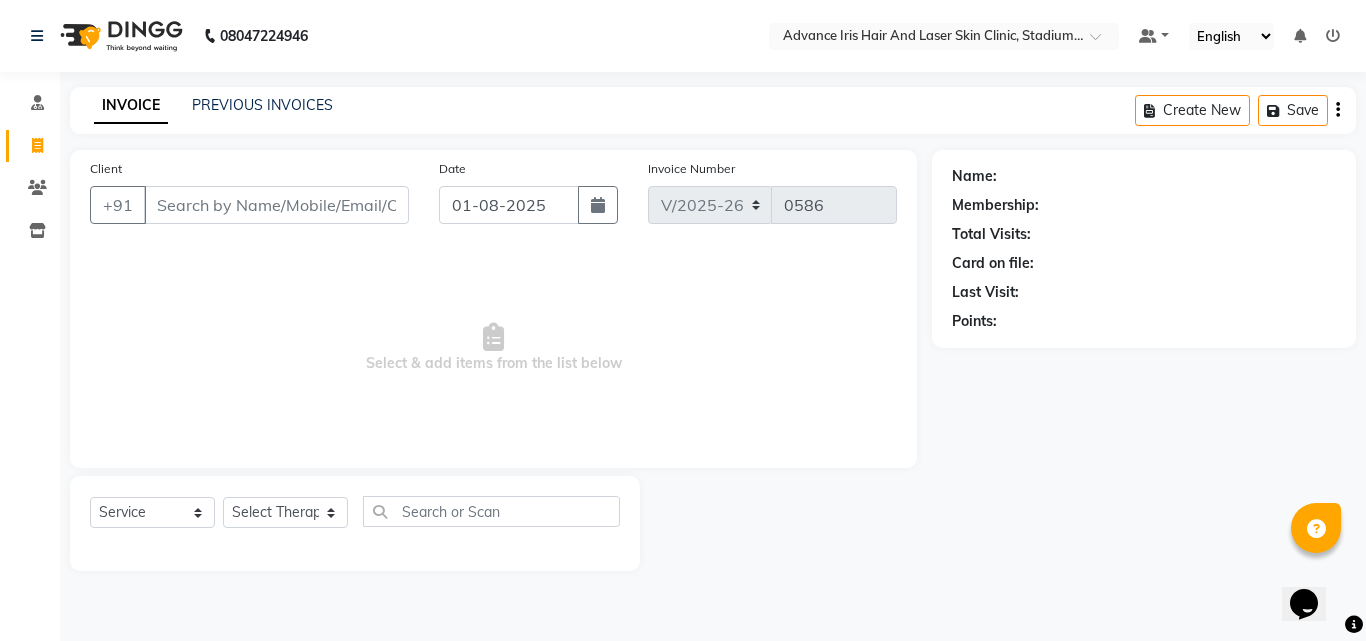 click on "Client" at bounding box center [276, 205] 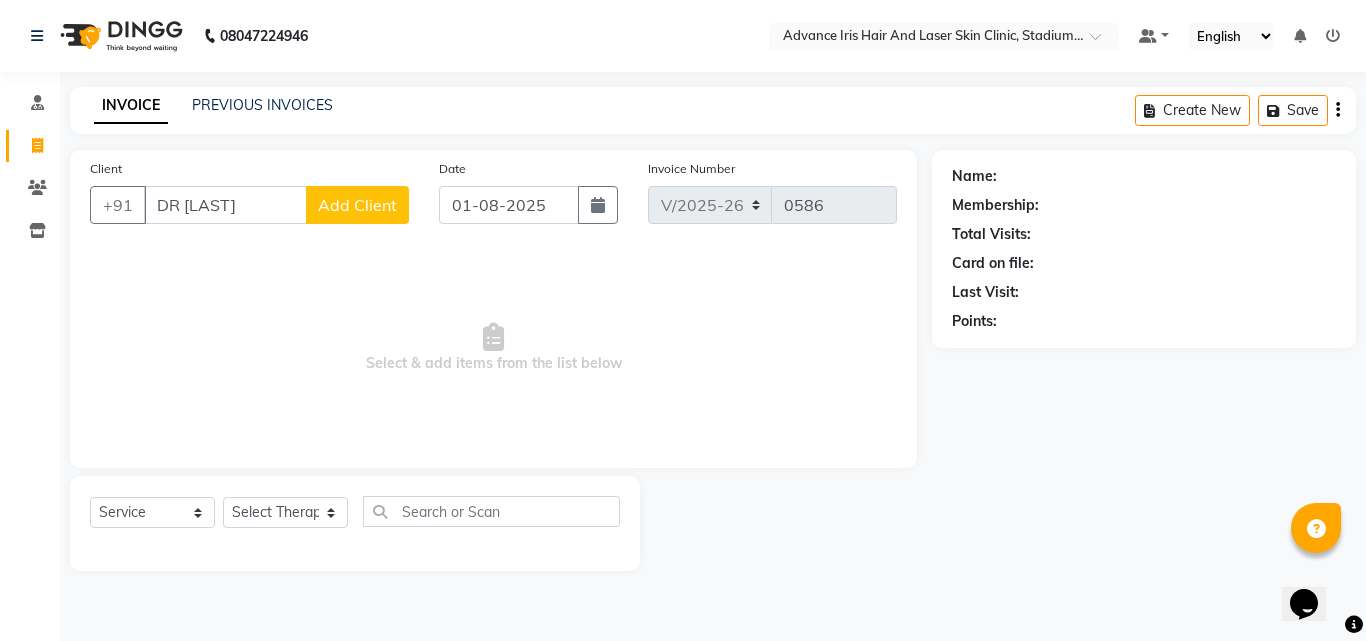 type on "DR [LAST]" 